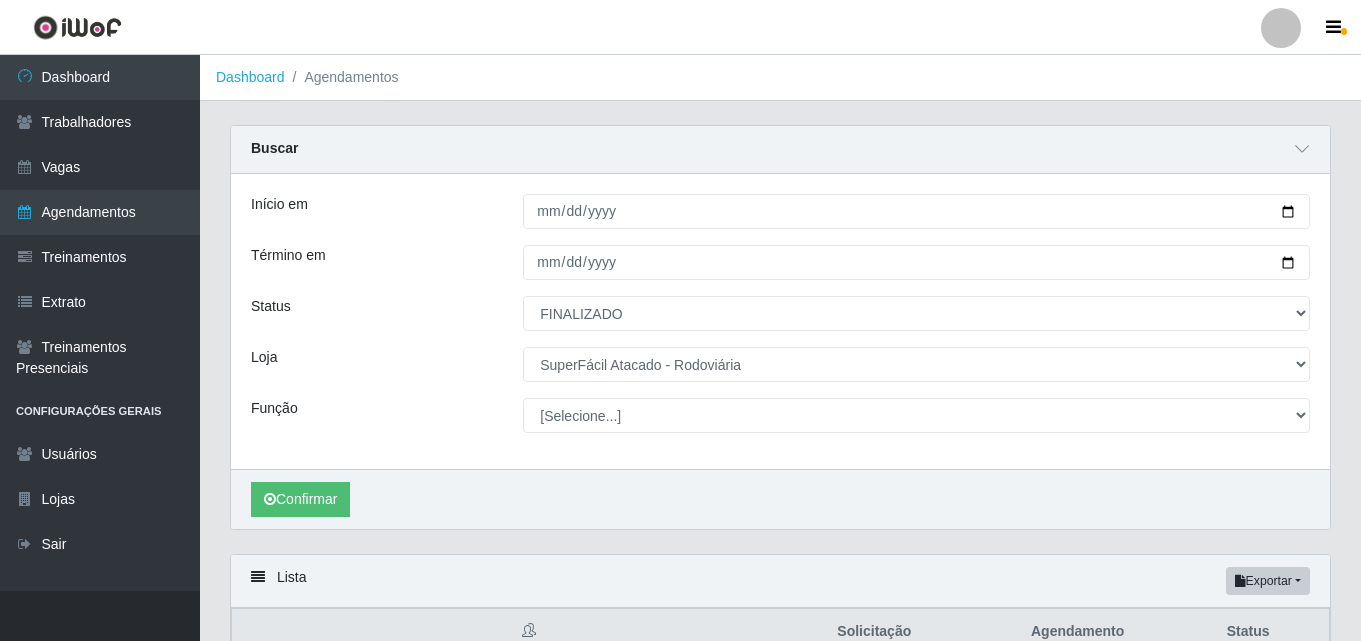 select on "FINALIZADO" 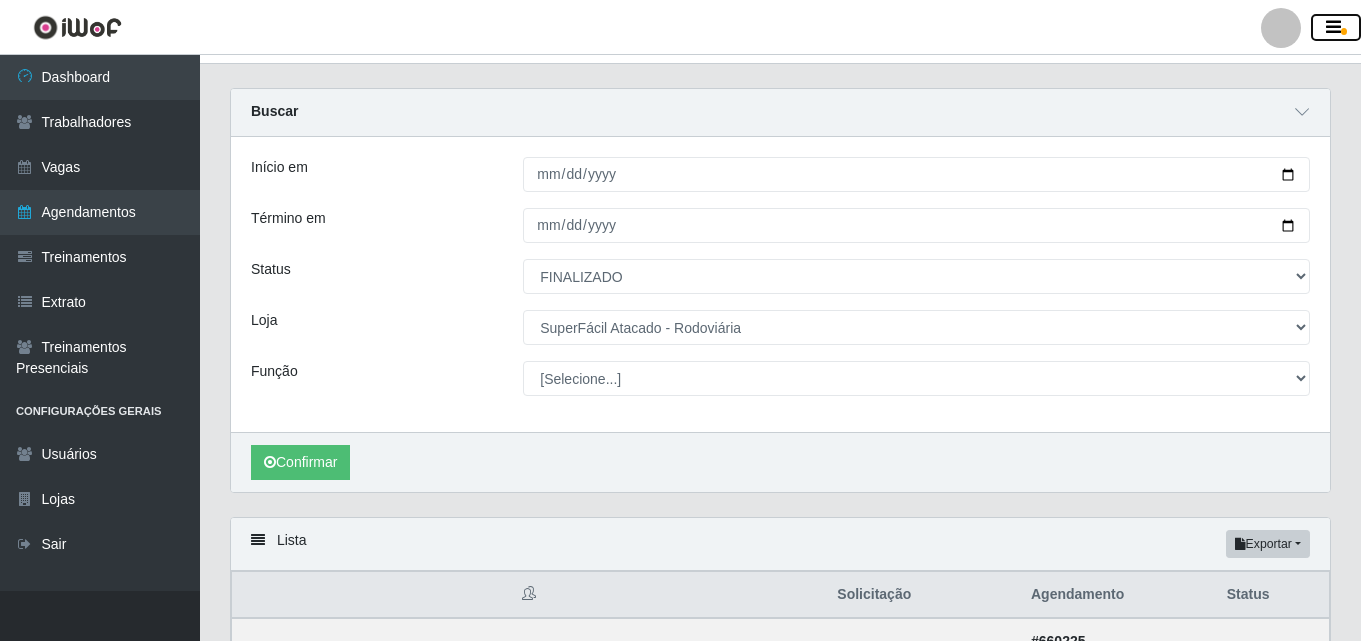 click at bounding box center [1333, 28] 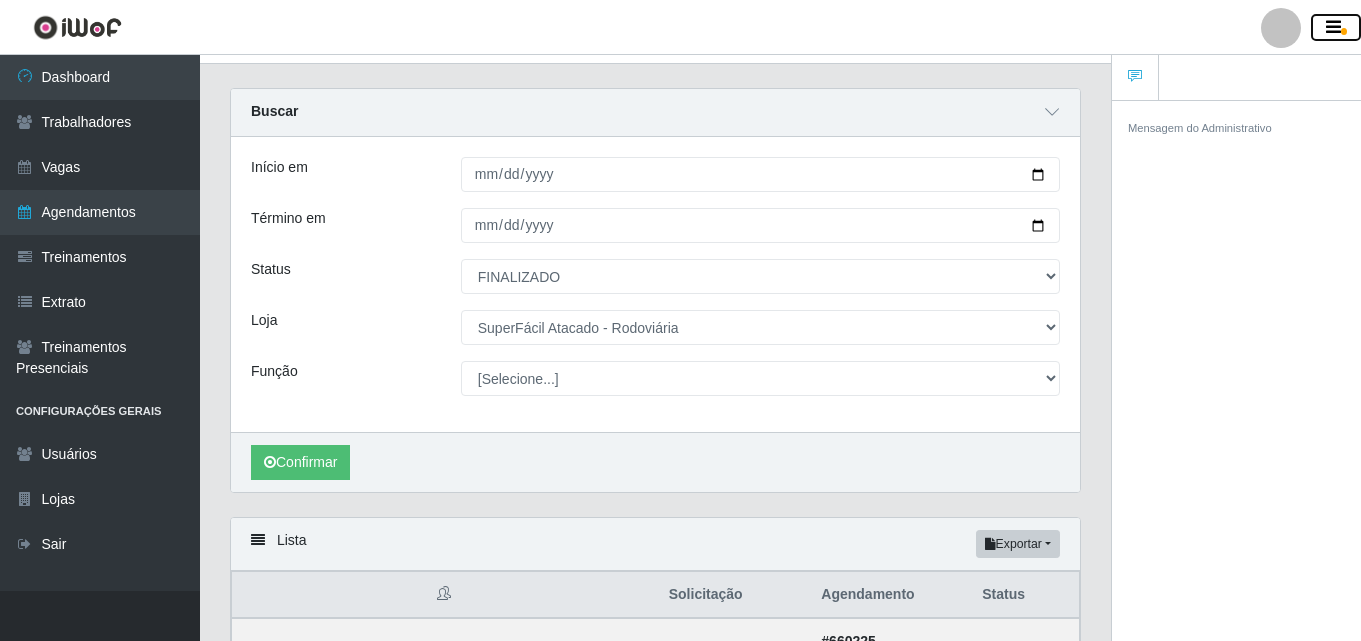 click at bounding box center [1333, 28] 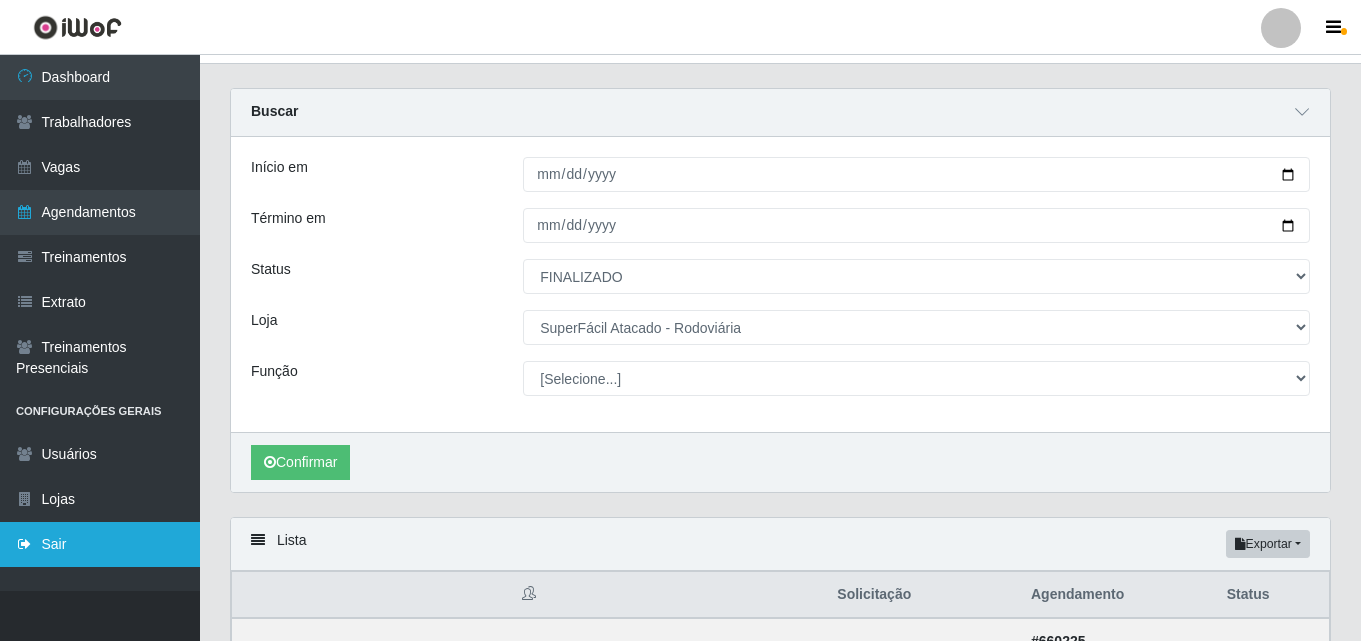 click on "Sair" at bounding box center [100, 544] 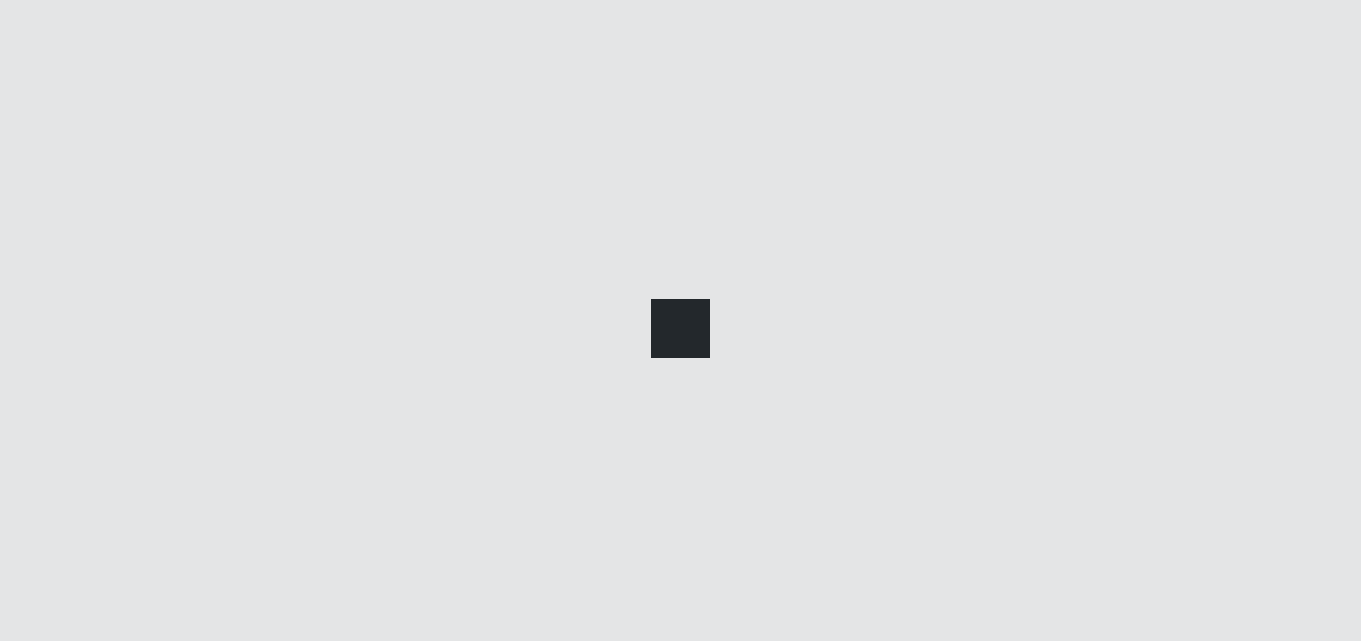 scroll, scrollTop: 0, scrollLeft: 0, axis: both 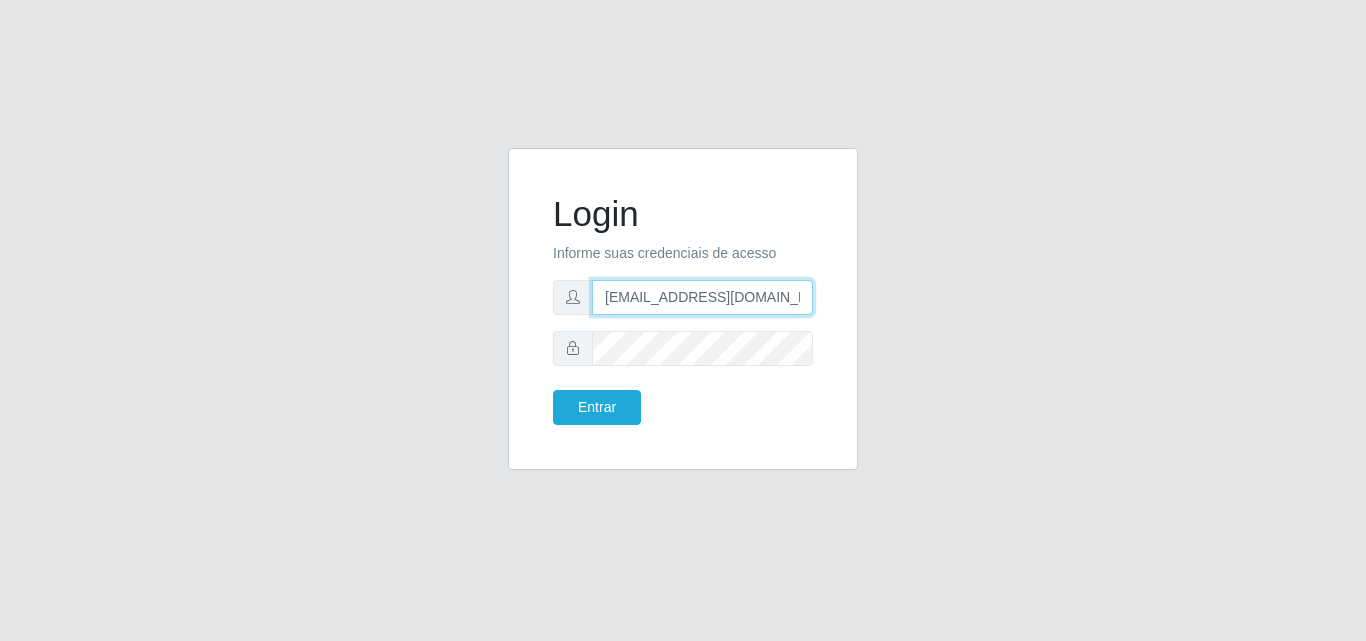 drag, startPoint x: 793, startPoint y: 296, endPoint x: 319, endPoint y: 287, distance: 474.08545 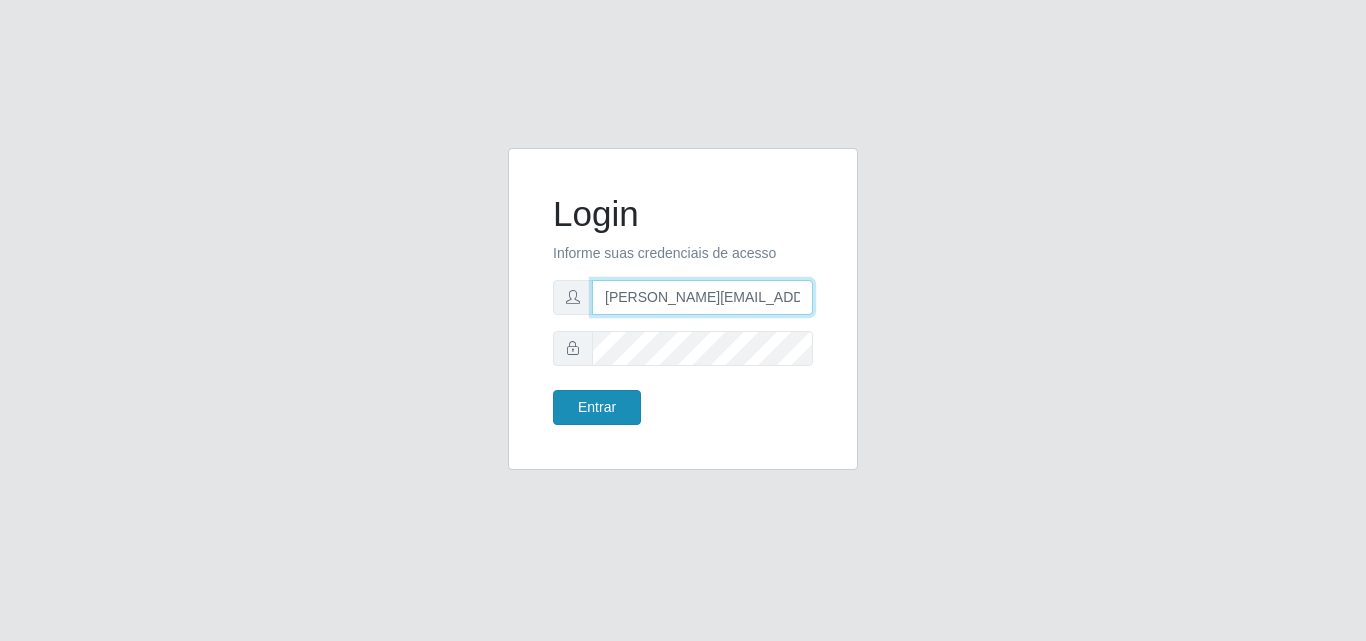type on "[PERSON_NAME][EMAIL_ADDRESS][PERSON_NAME][DOMAIN_NAME]" 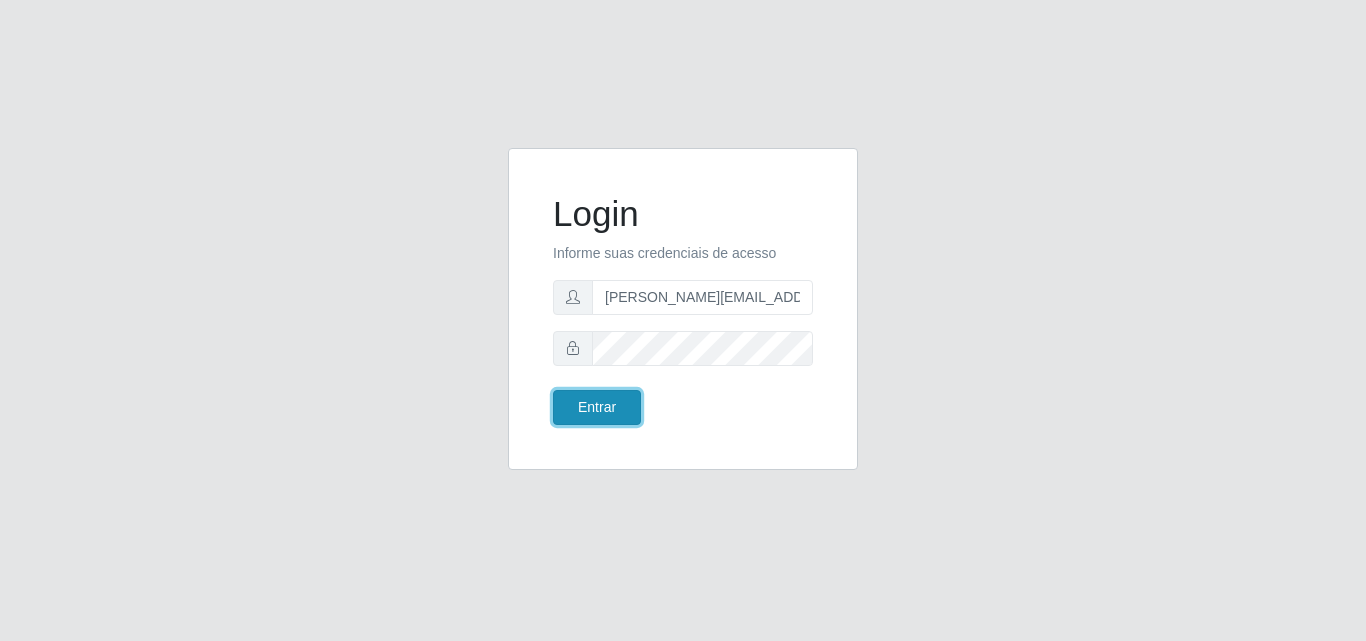 click on "Entrar" at bounding box center [597, 407] 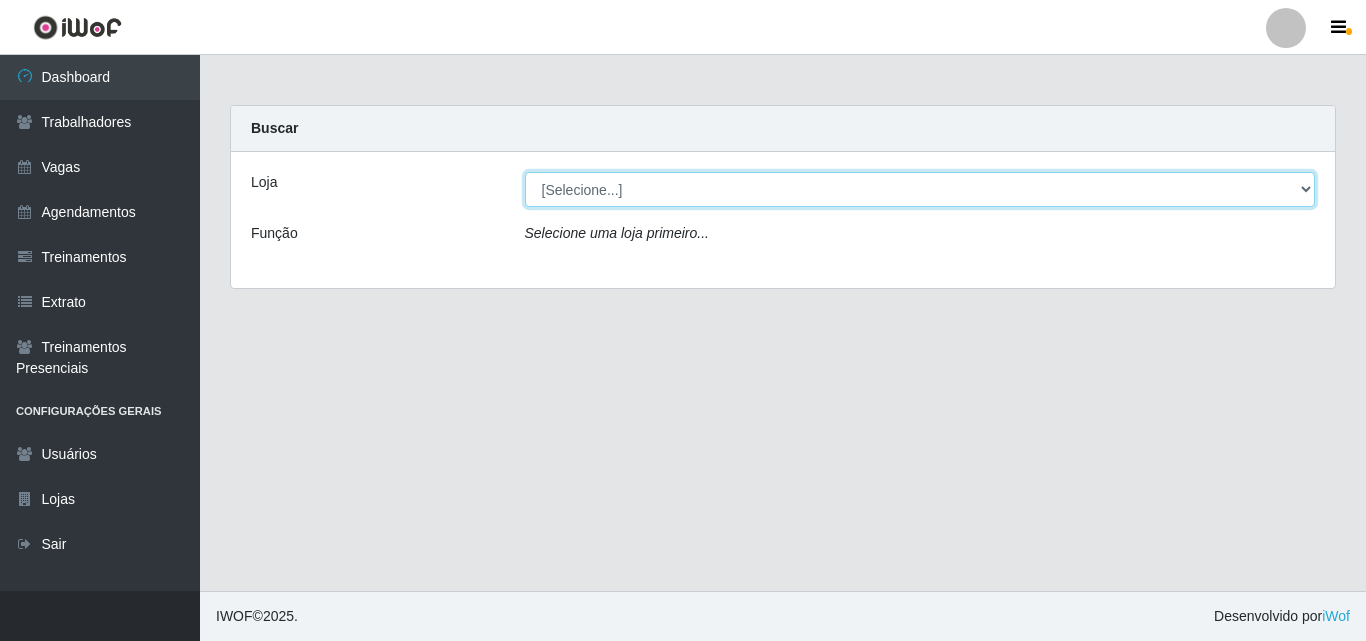 click on "[Selecione...] SuperFácil Atacado - [PERSON_NAME]" at bounding box center (920, 189) 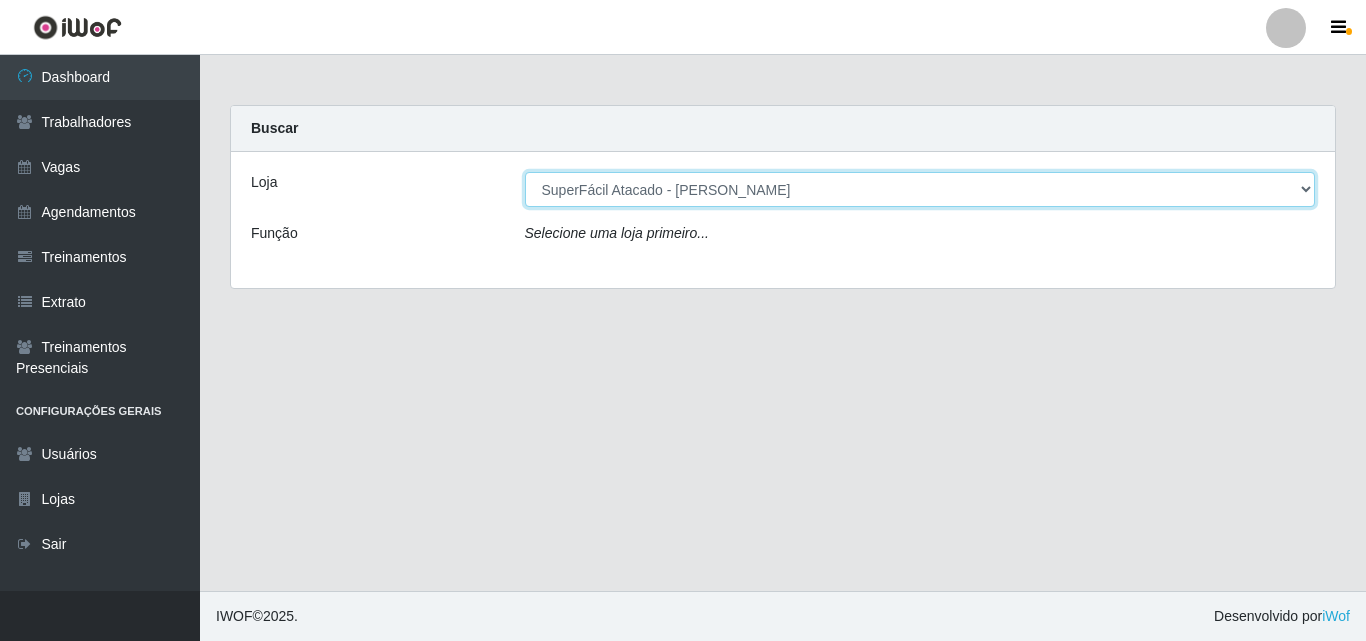 click on "[Selecione...] SuperFácil Atacado - [PERSON_NAME]" at bounding box center [920, 189] 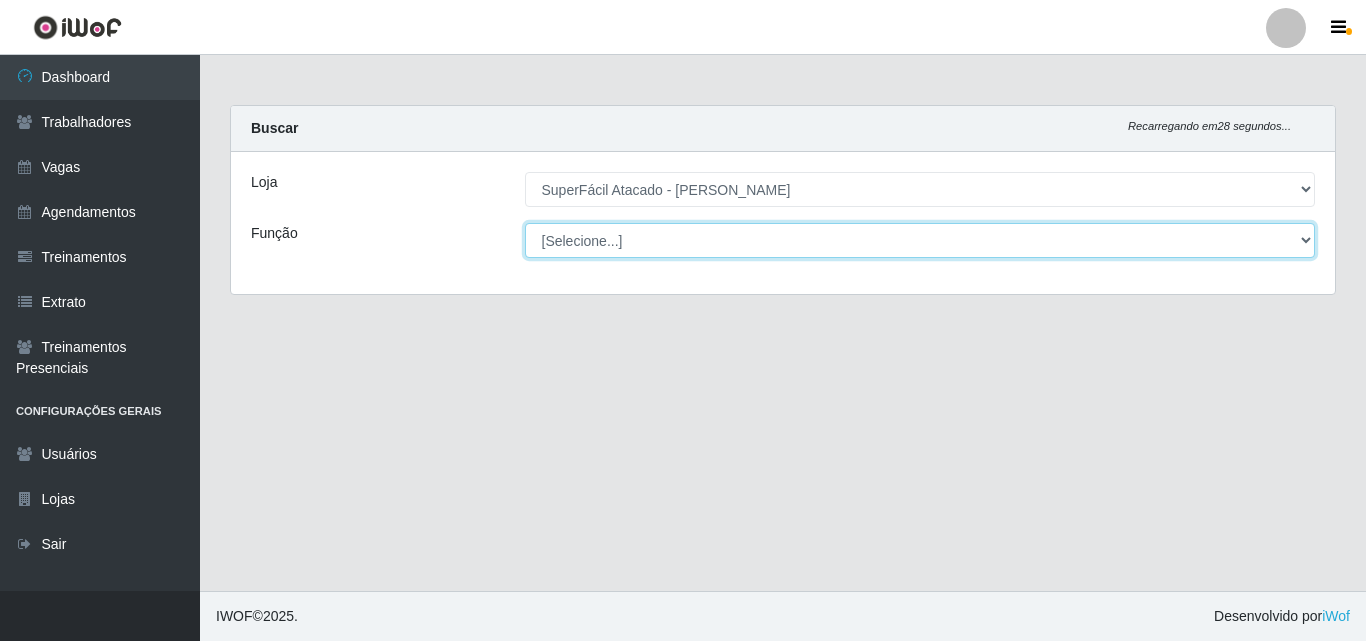 drag, startPoint x: 1244, startPoint y: 205, endPoint x: 711, endPoint y: 244, distance: 534.4249 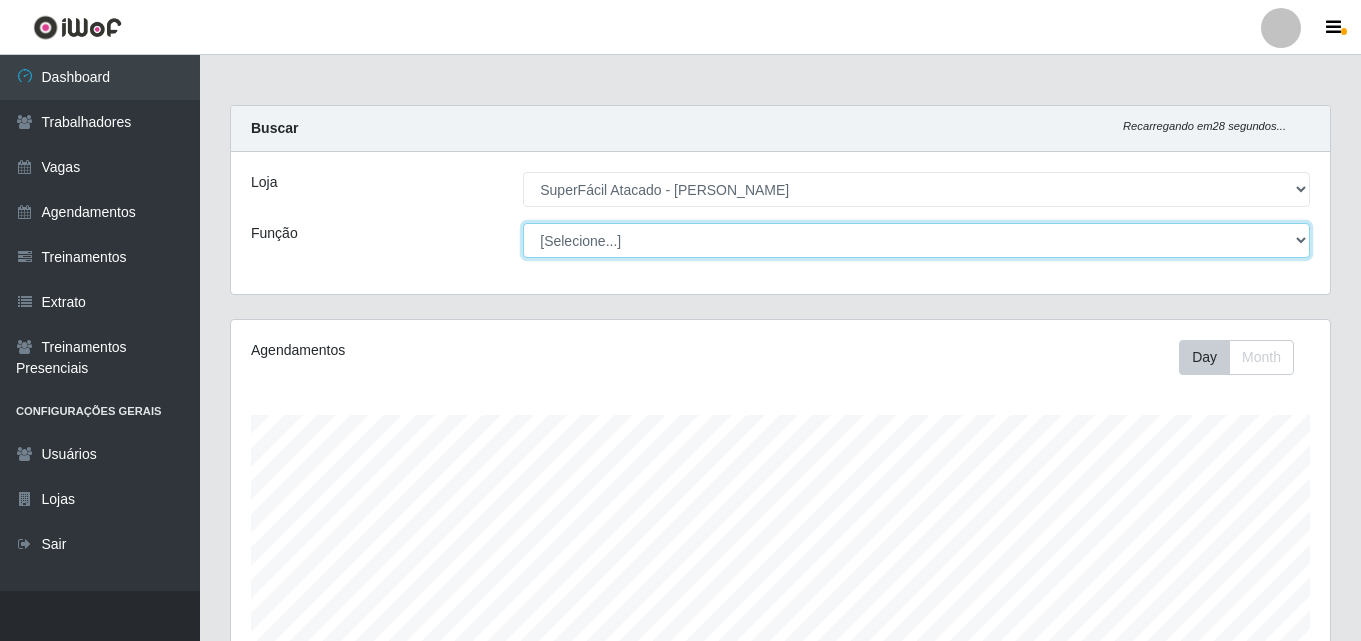 scroll, scrollTop: 999585, scrollLeft: 998901, axis: both 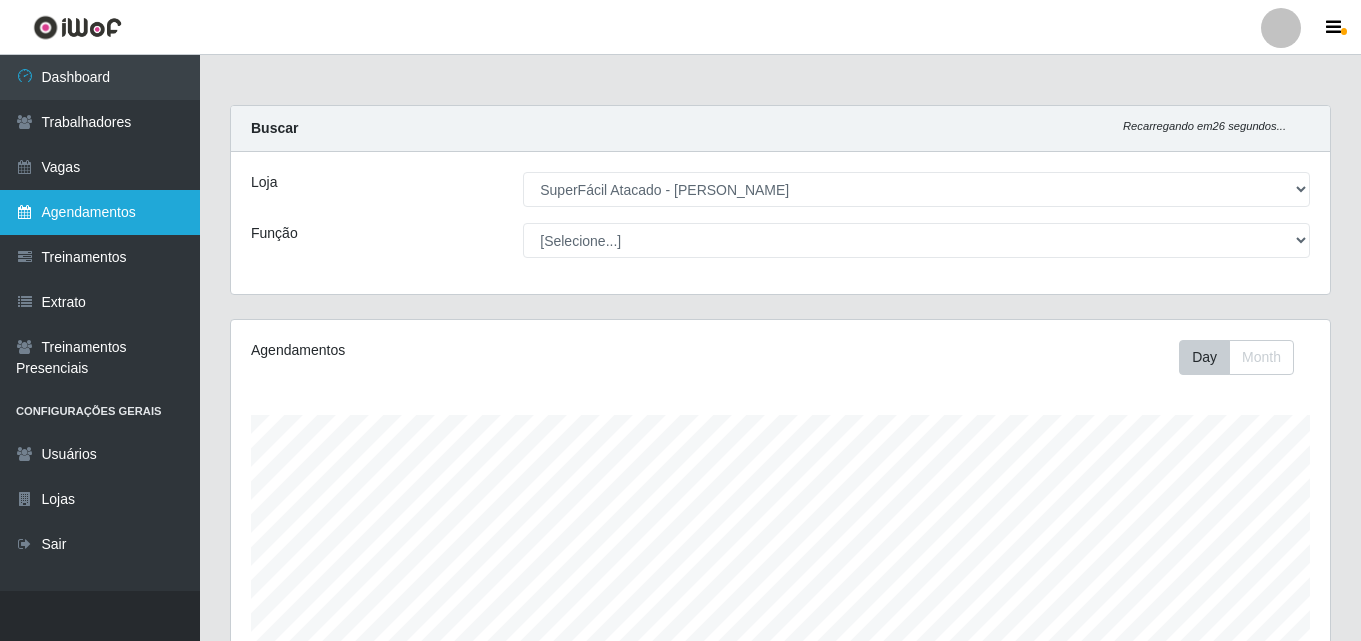 click on "Agendamentos" at bounding box center (100, 212) 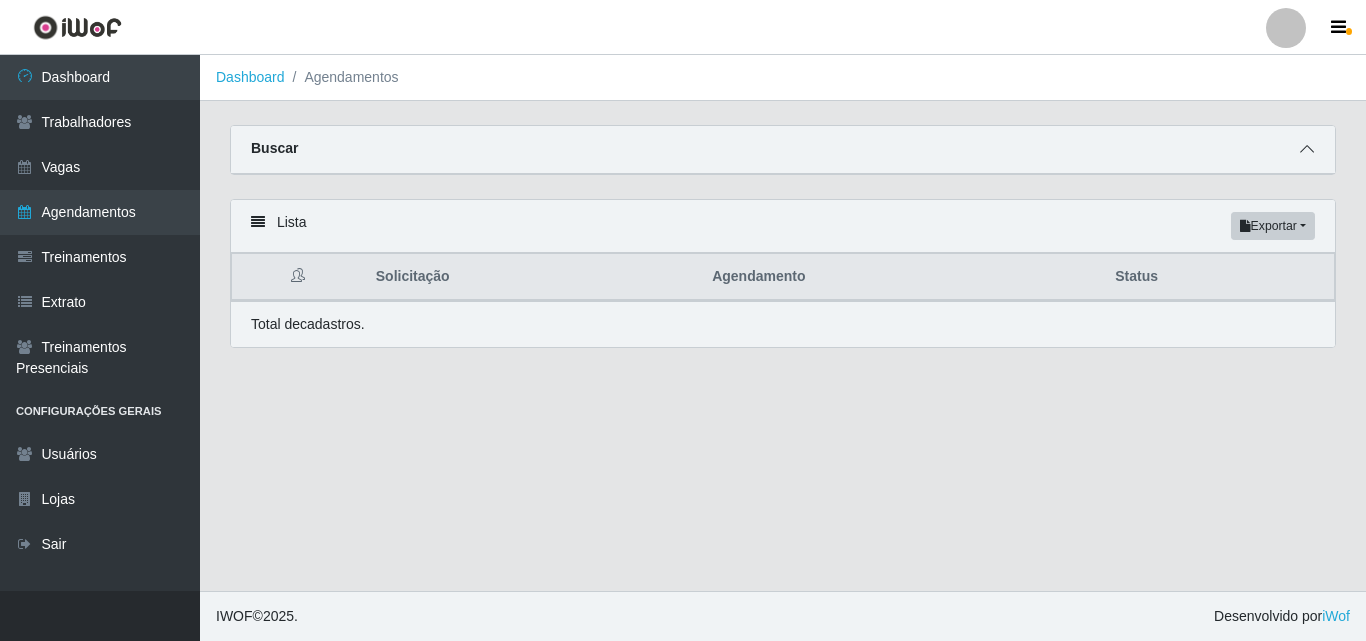 click at bounding box center [1307, 149] 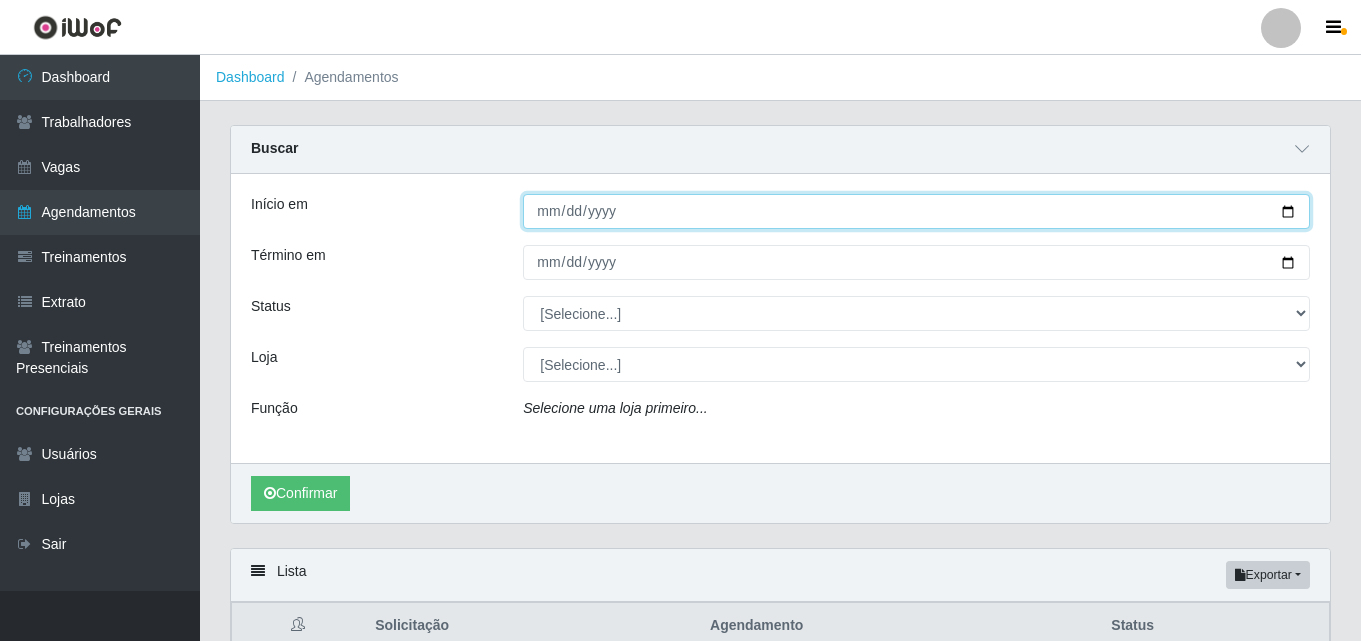 click on "Início em" at bounding box center (916, 211) 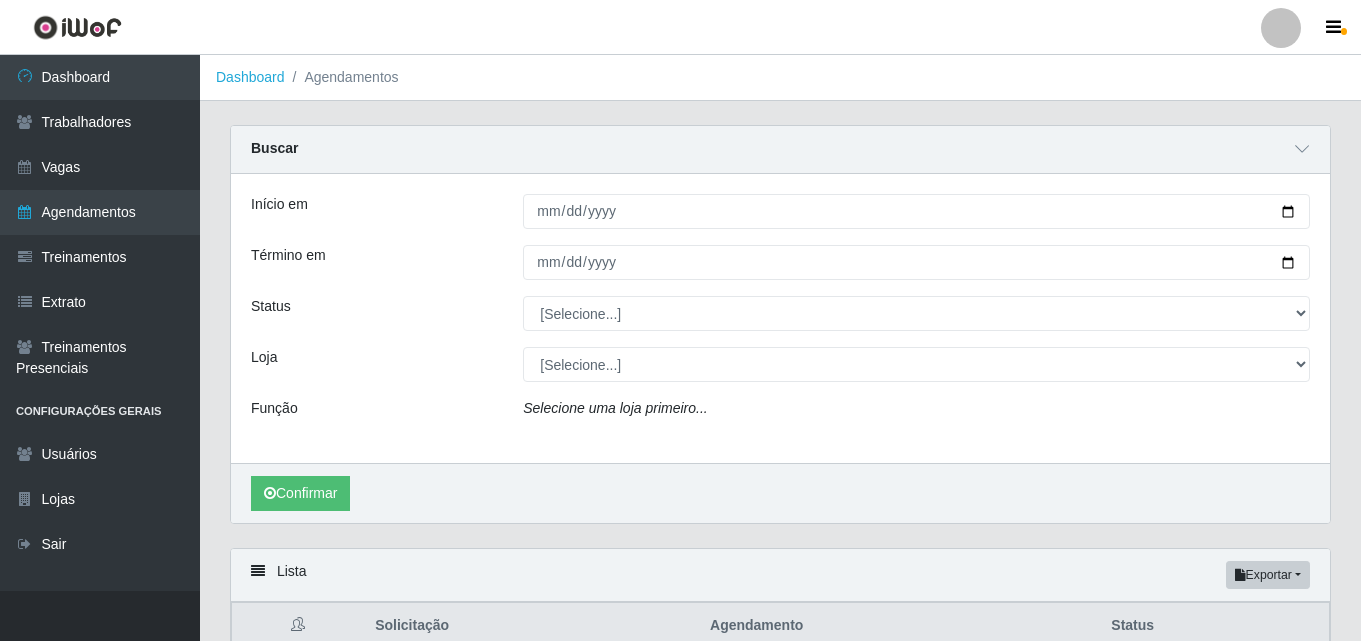 drag, startPoint x: 675, startPoint y: 131, endPoint x: 666, endPoint y: 123, distance: 12.0415945 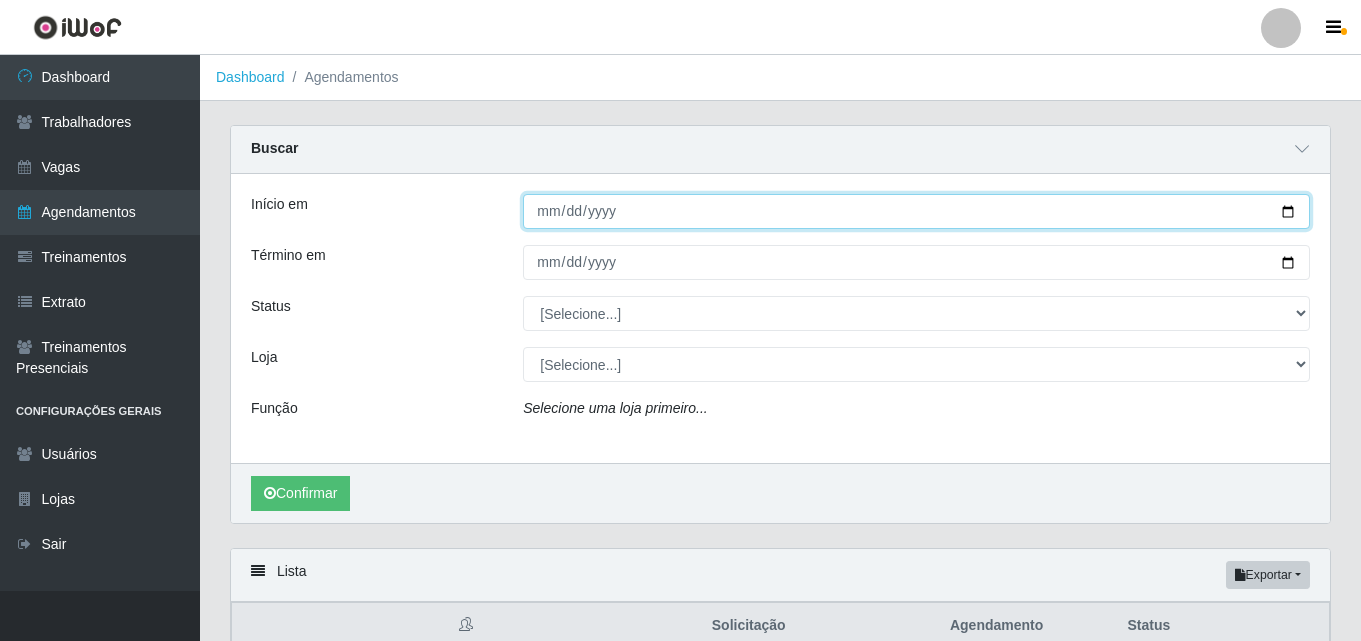 click on "Início em" at bounding box center [916, 211] 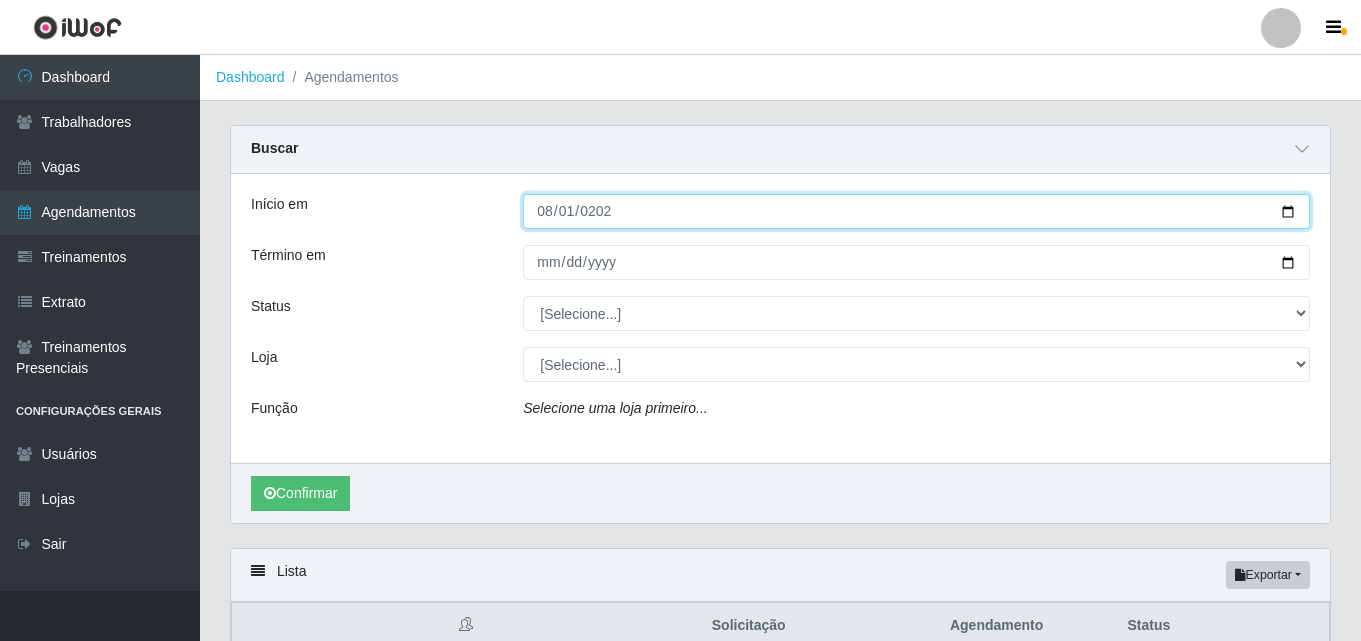 type on "[DATE]" 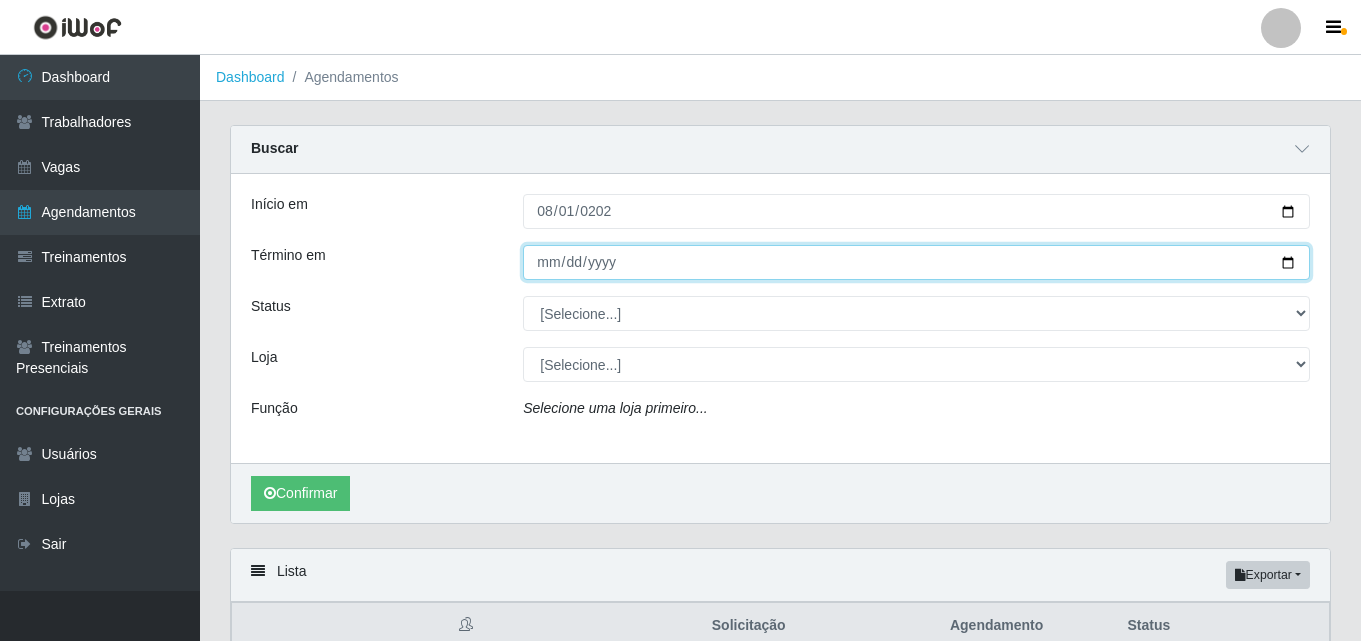 click on "Término em" at bounding box center (916, 262) 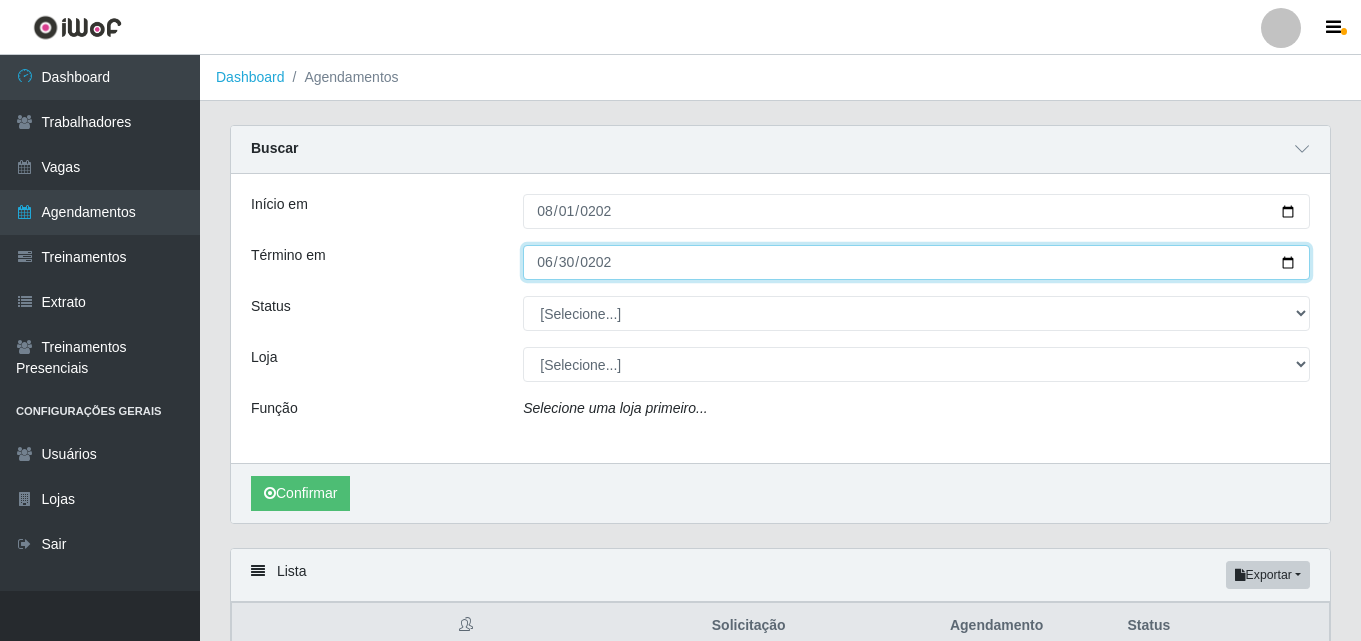 type on "[DATE]" 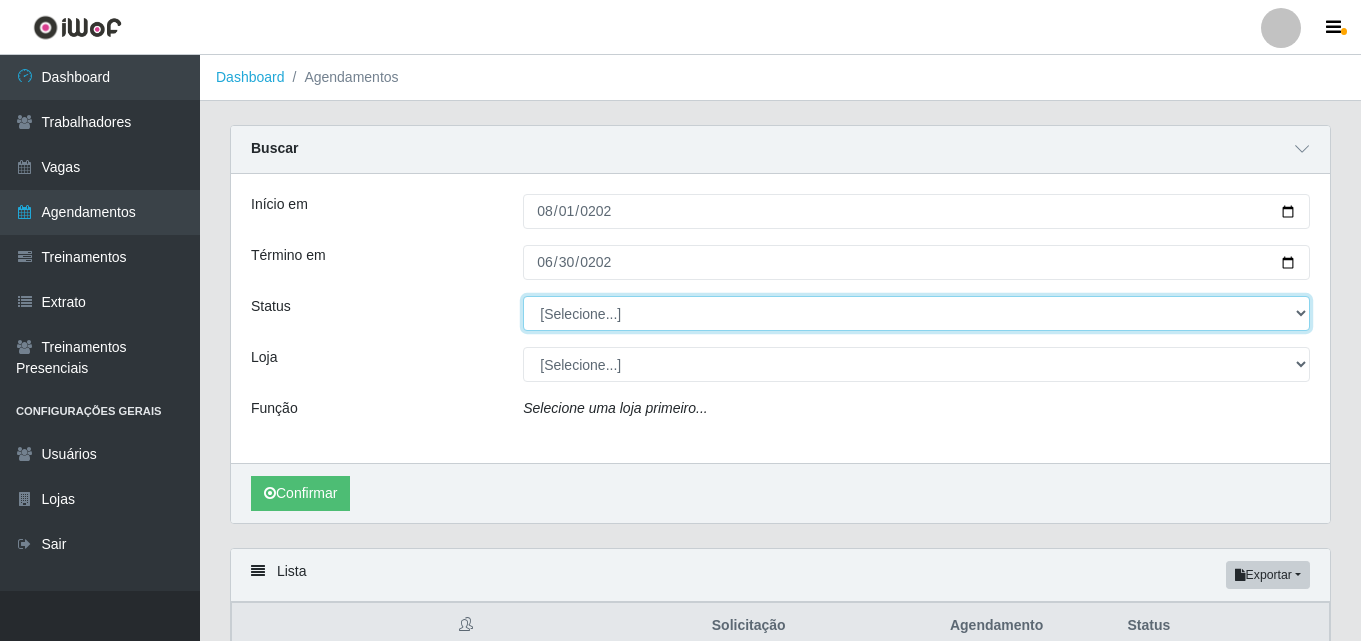 click on "[Selecione...] AGENDADO AGUARDANDO LIBERAR EM ANDAMENTO EM REVISÃO FINALIZADO CANCELADO FALTA" at bounding box center (916, 313) 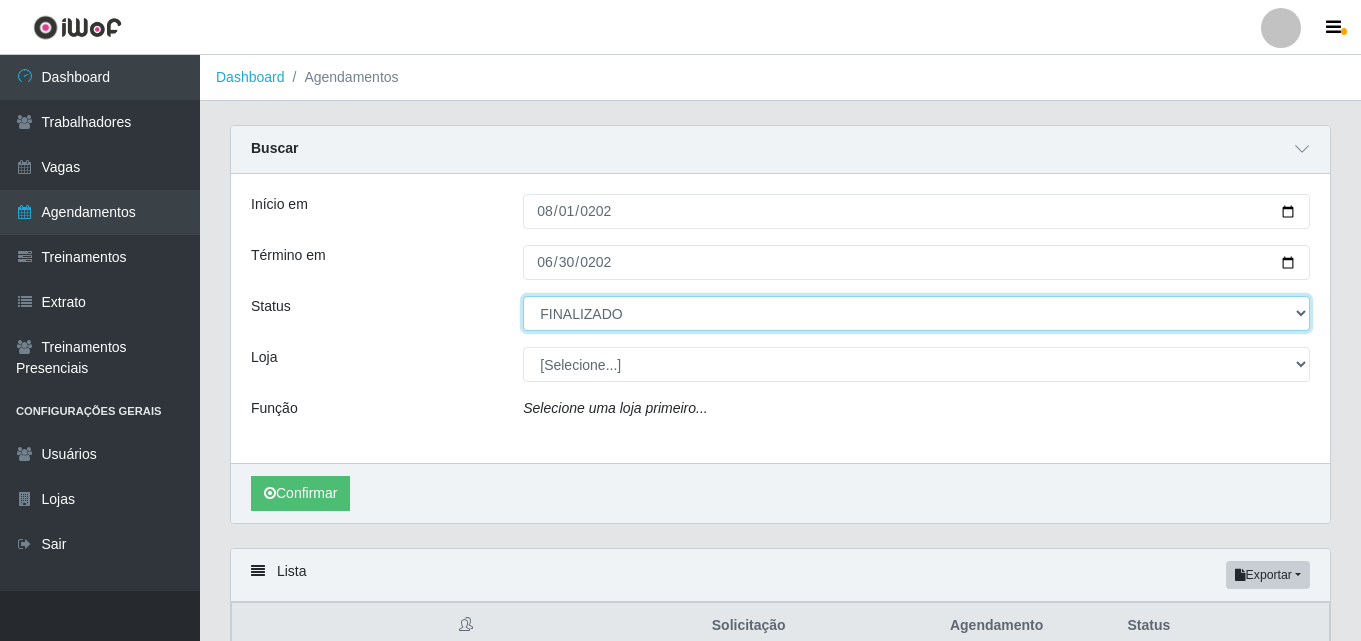 click on "[Selecione...] AGENDADO AGUARDANDO LIBERAR EM ANDAMENTO EM REVISÃO FINALIZADO CANCELADO FALTA" at bounding box center [916, 313] 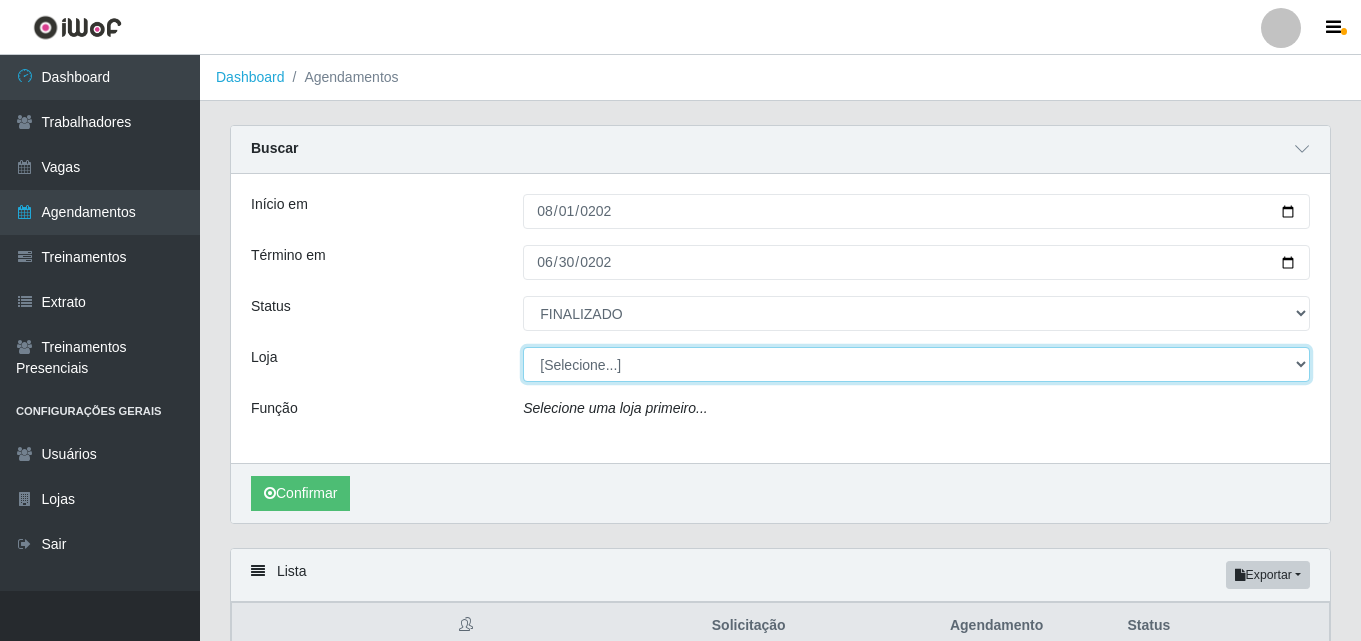 click on "[Selecione...] SuperFácil Atacado - [PERSON_NAME]" at bounding box center (916, 364) 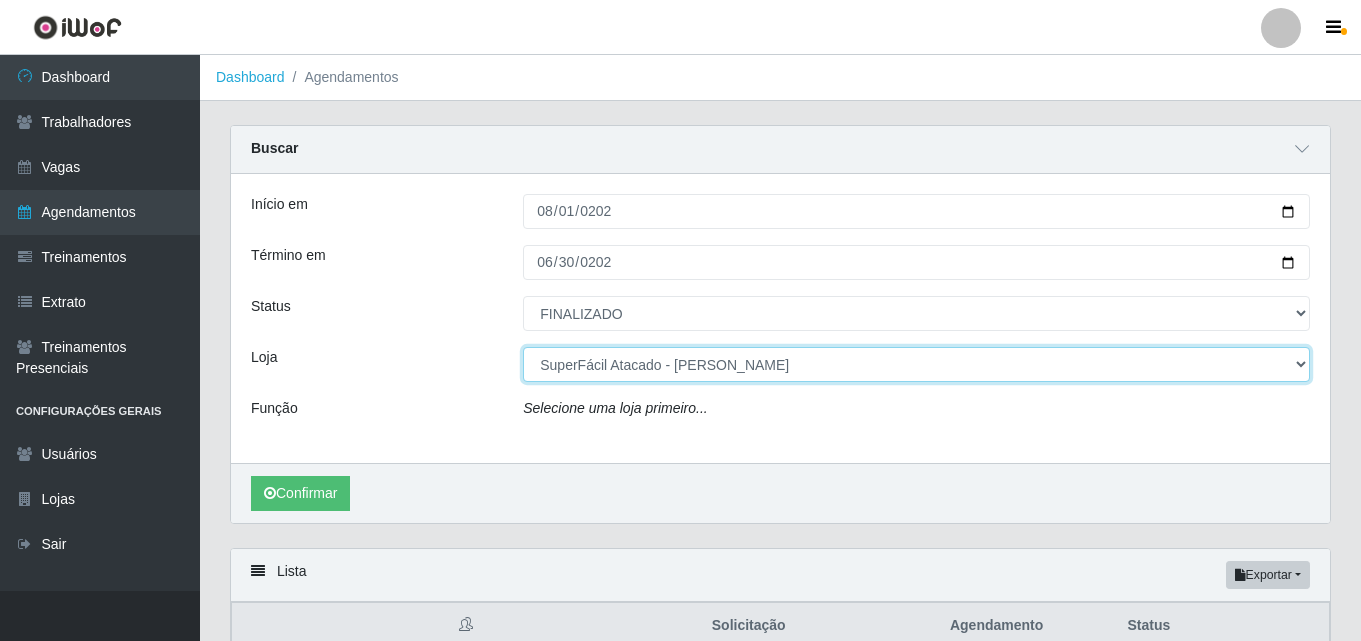 click on "[Selecione...] SuperFácil Atacado - [PERSON_NAME]" at bounding box center (916, 364) 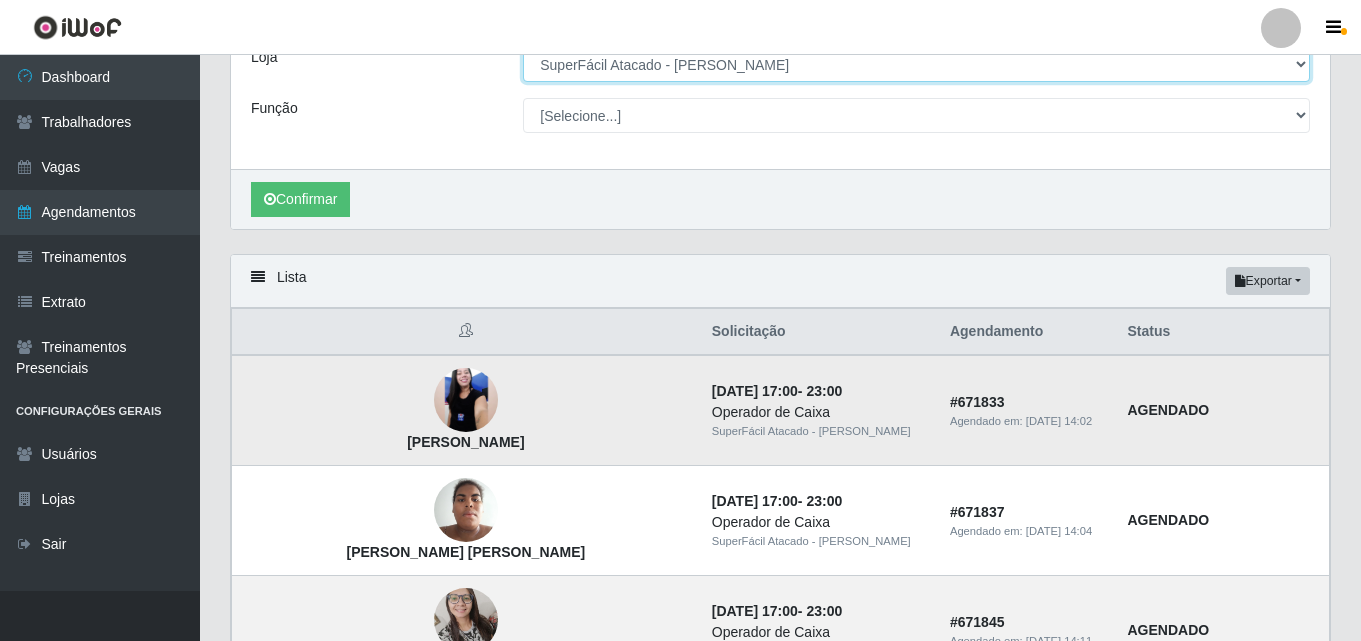 scroll, scrollTop: 100, scrollLeft: 0, axis: vertical 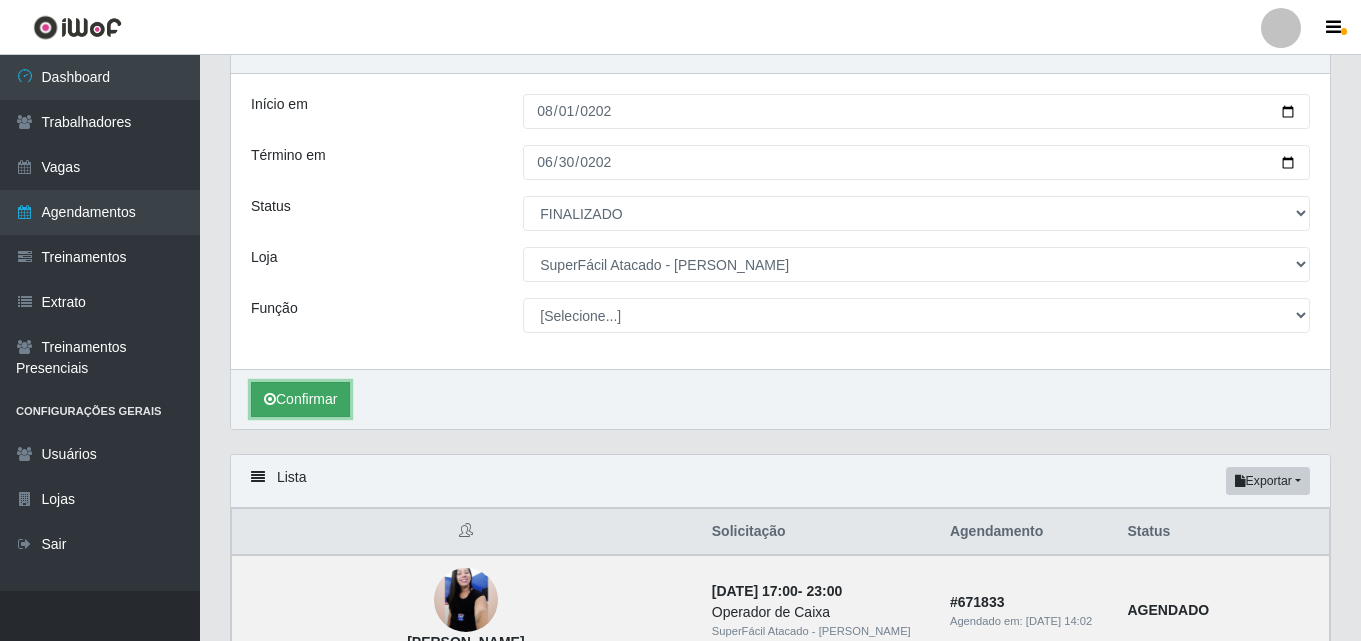click on "Confirmar" at bounding box center [300, 399] 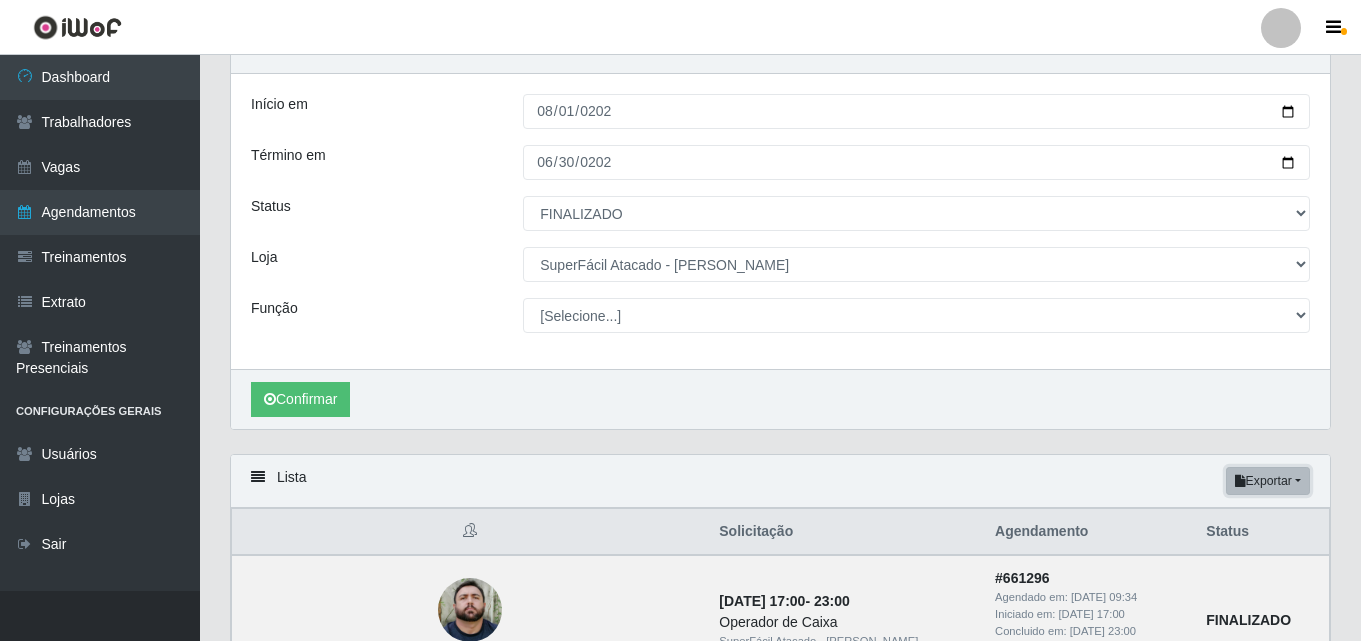 click on "Exportar" at bounding box center [1268, 481] 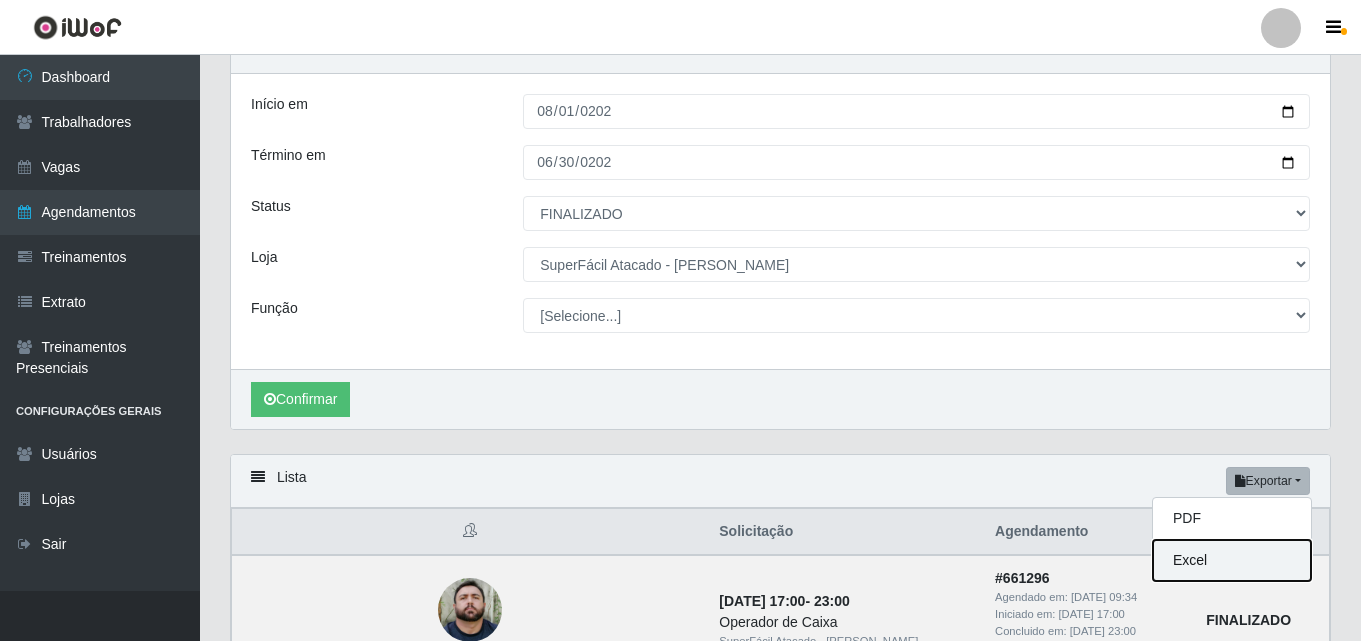 click on "Excel" at bounding box center [1232, 560] 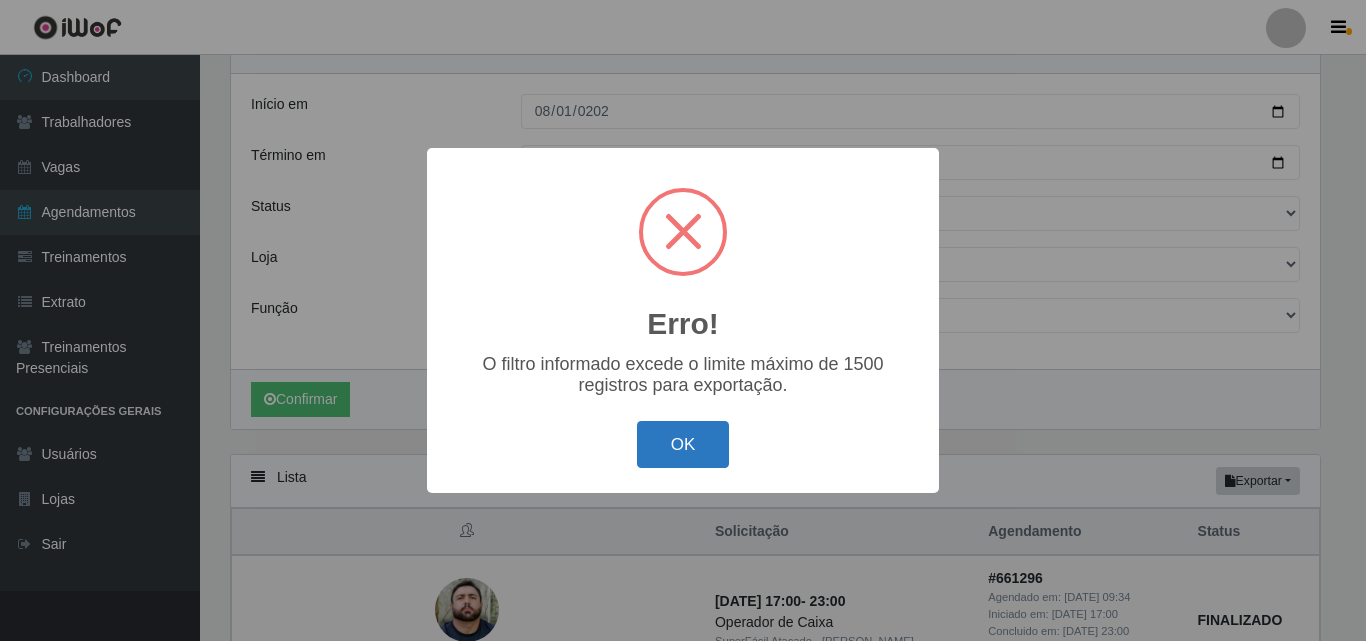 click on "OK" at bounding box center (683, 444) 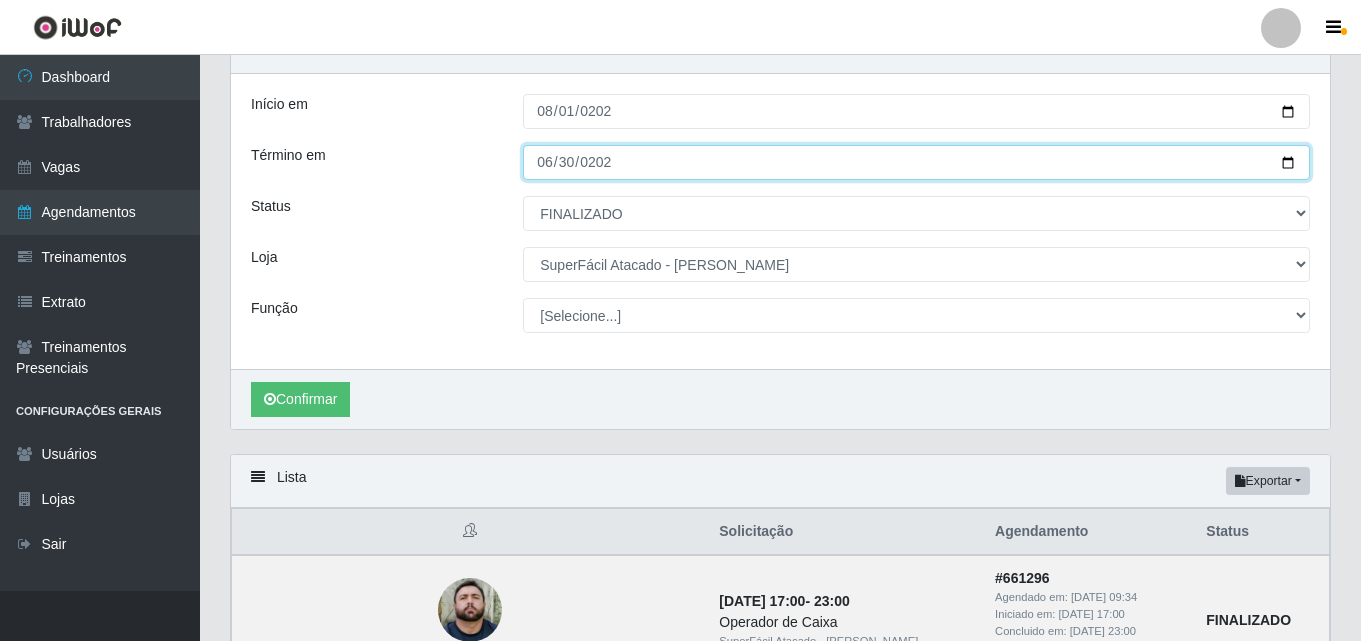 click on "[DATE]" at bounding box center [916, 162] 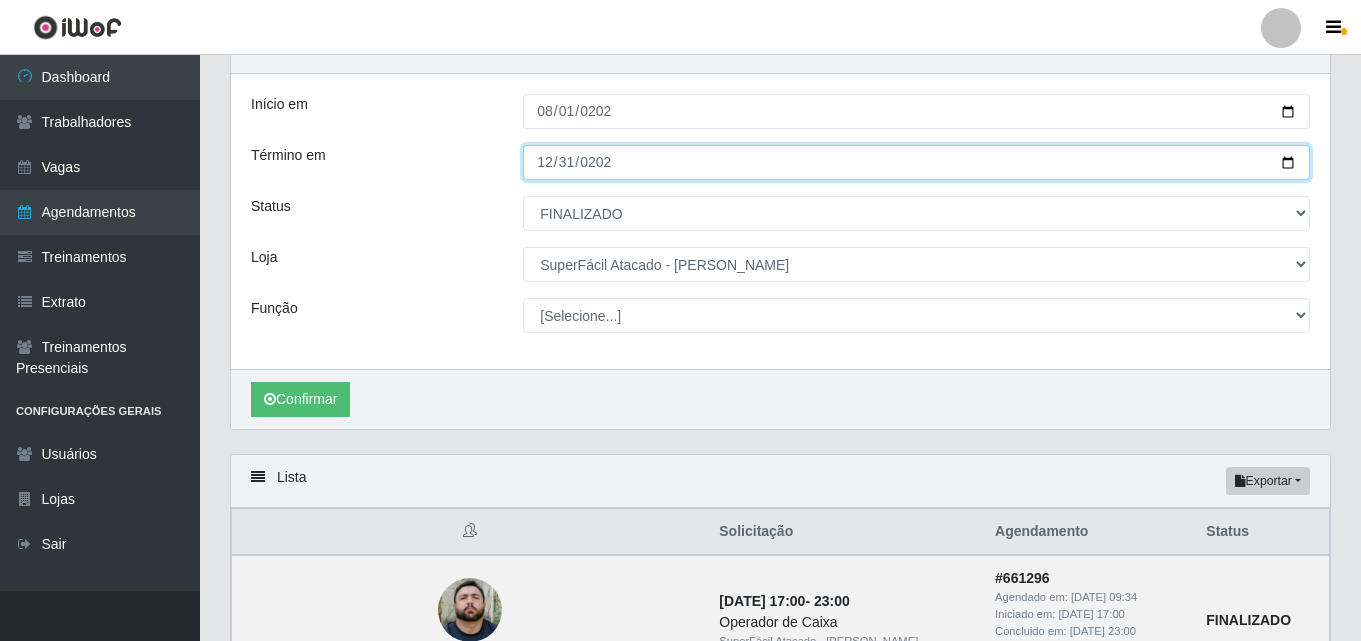 type on "[DATE]" 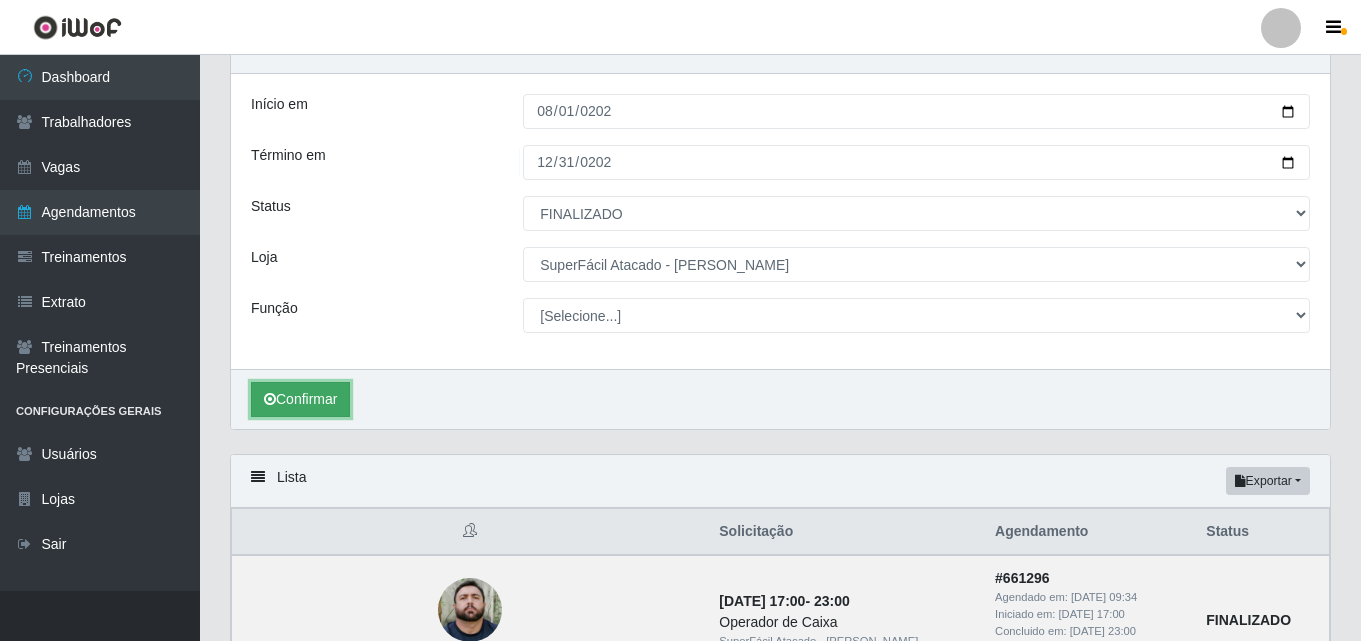 click on "Confirmar" at bounding box center (300, 399) 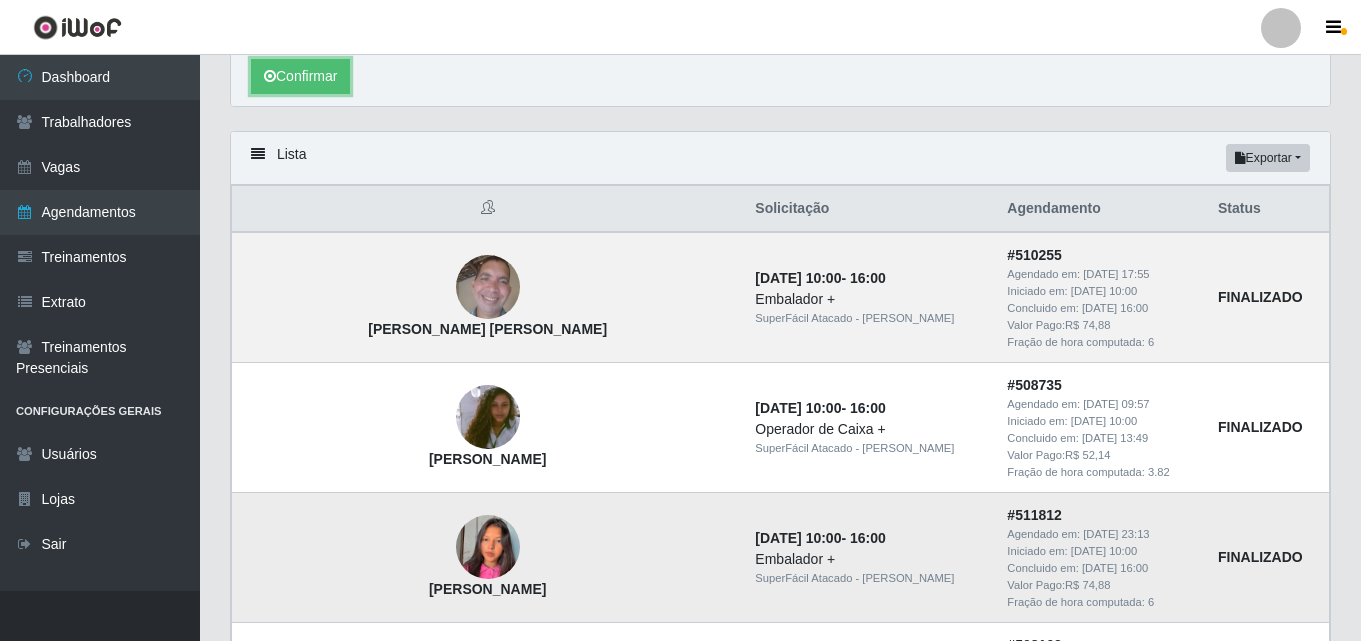 scroll, scrollTop: 0, scrollLeft: 0, axis: both 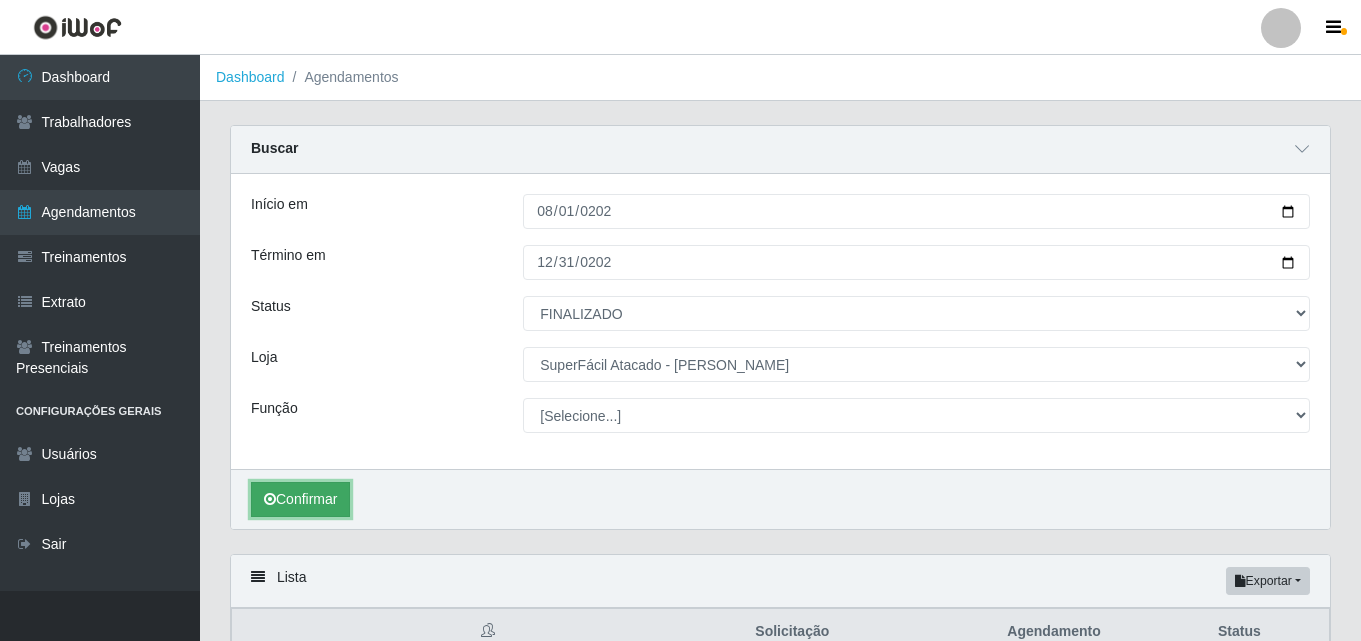 click on "Confirmar" at bounding box center [300, 499] 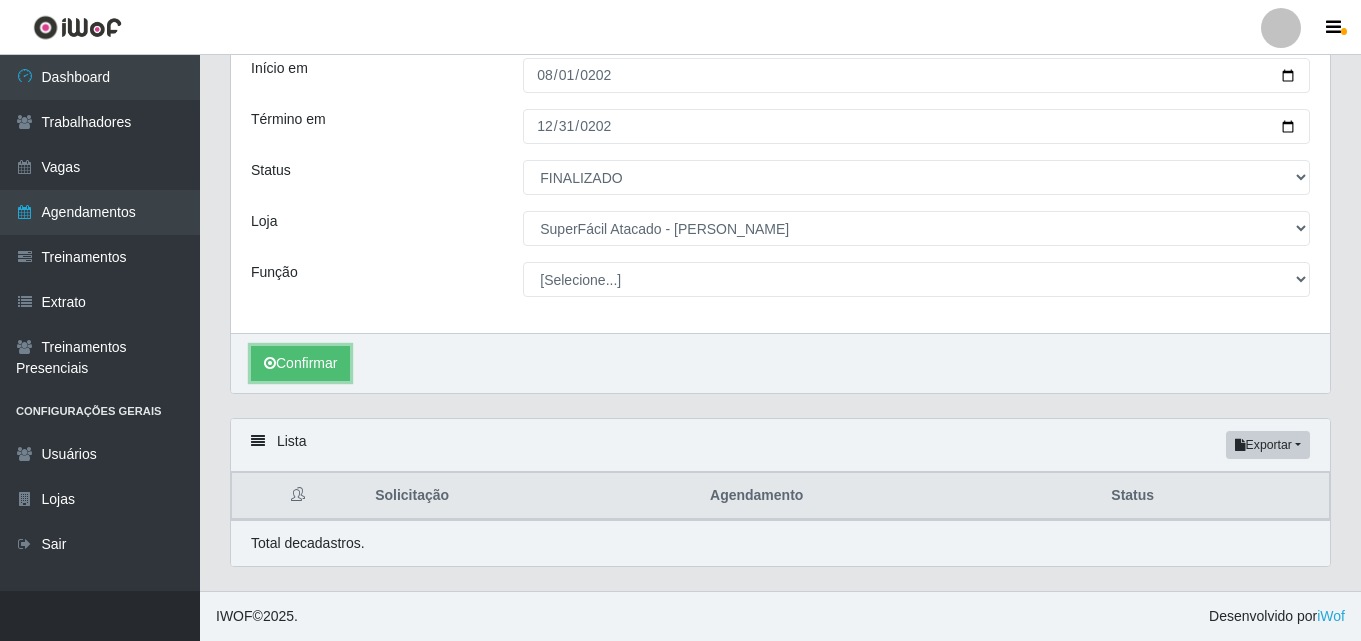 scroll, scrollTop: 400, scrollLeft: 0, axis: vertical 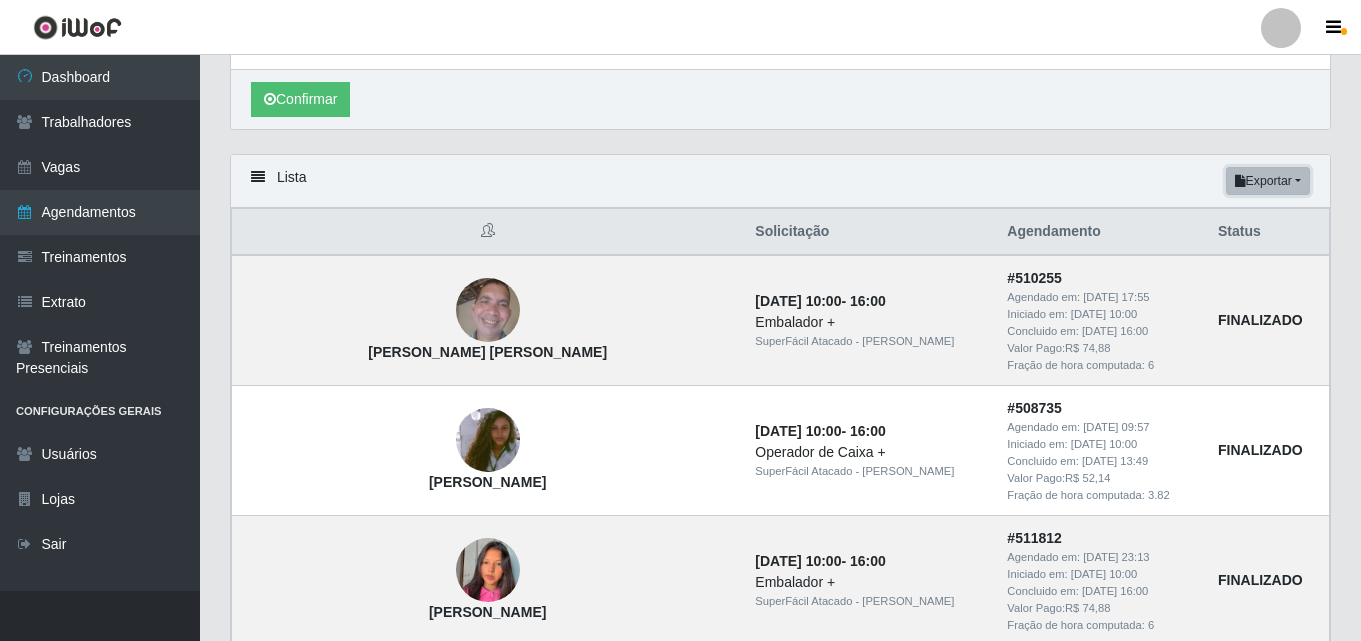 click at bounding box center [1240, 181] 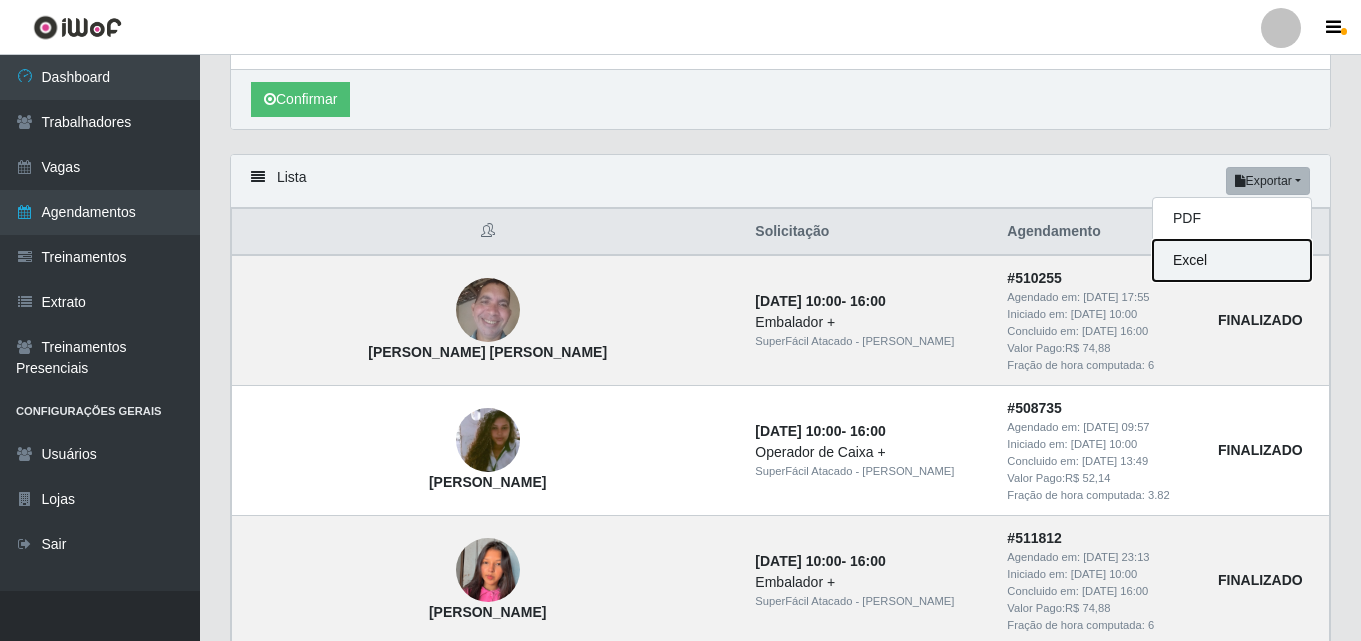 click on "Excel" at bounding box center [1232, 260] 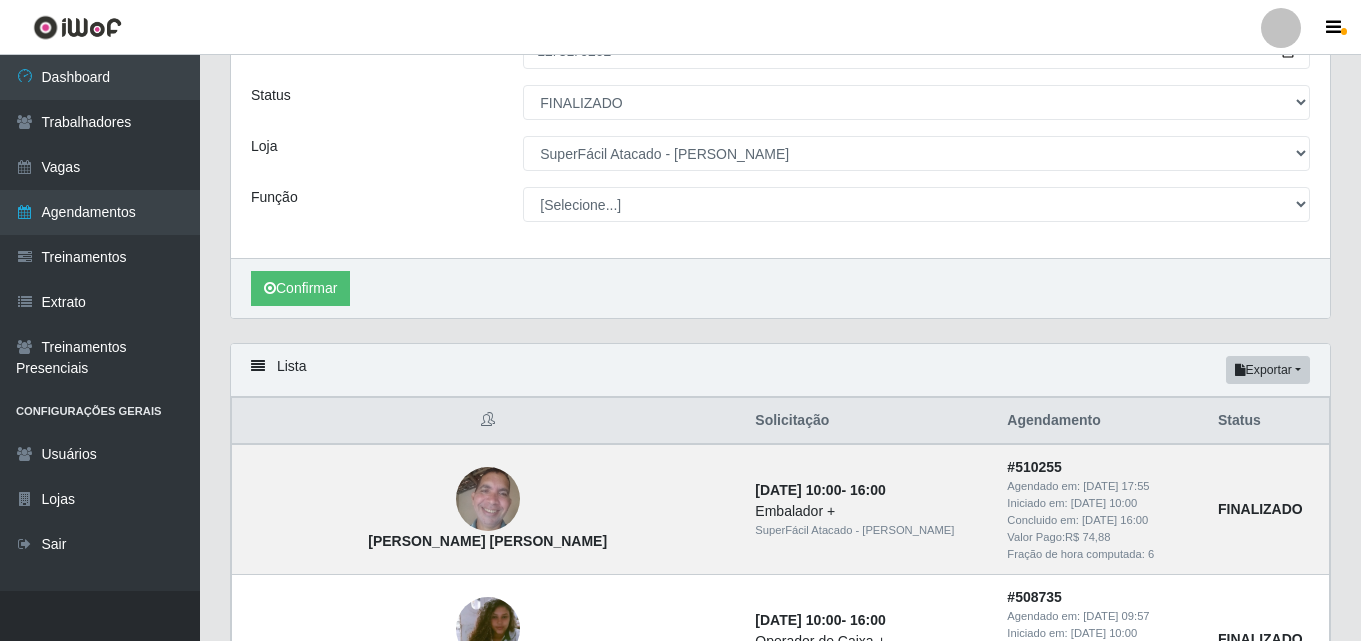 scroll, scrollTop: 0, scrollLeft: 0, axis: both 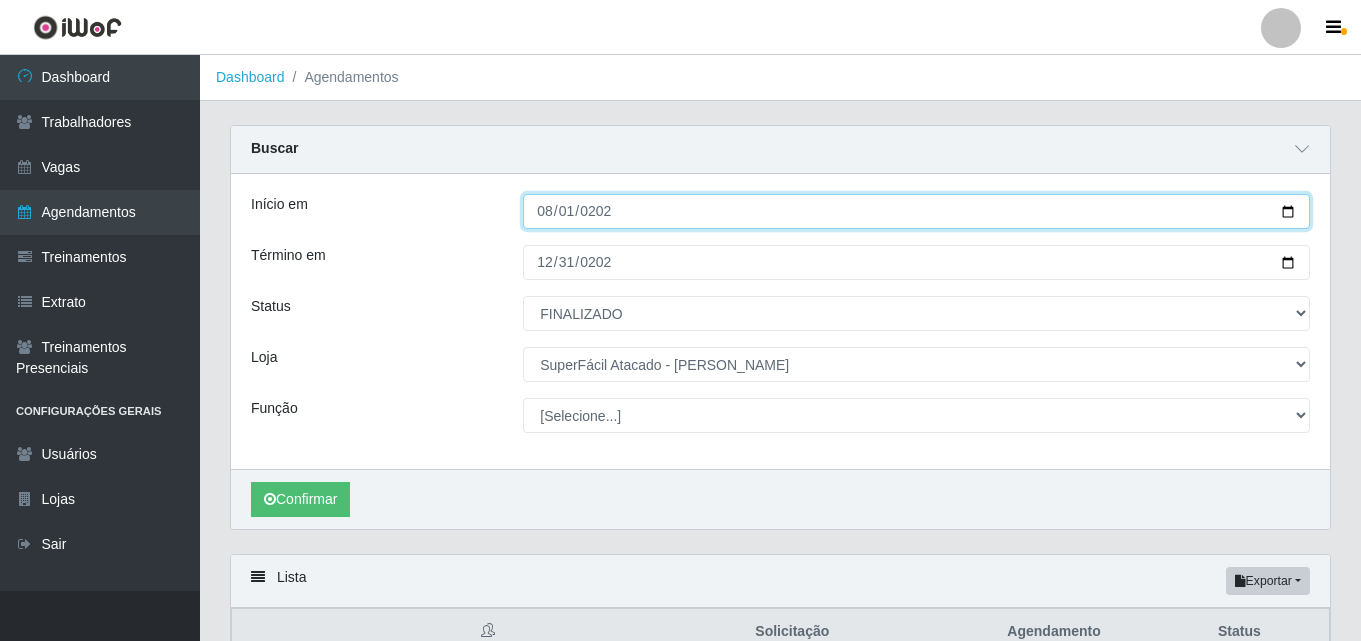 click on "[DATE]" at bounding box center (916, 211) 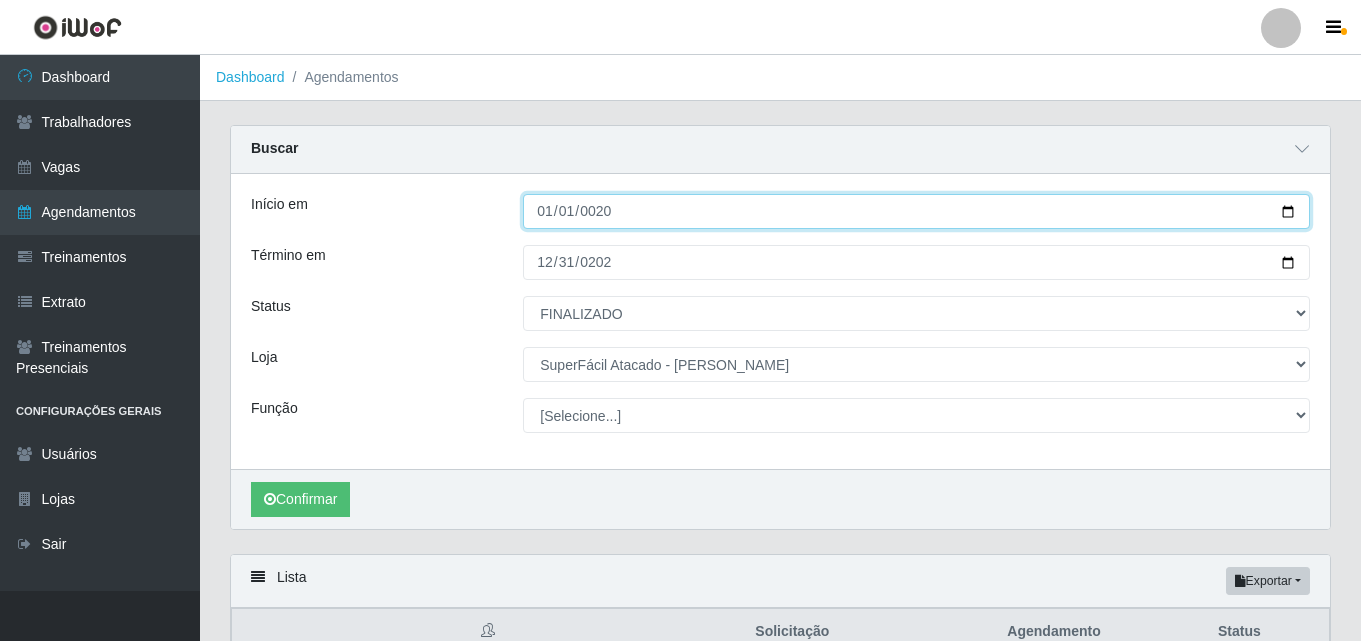 type on "0203-01-01" 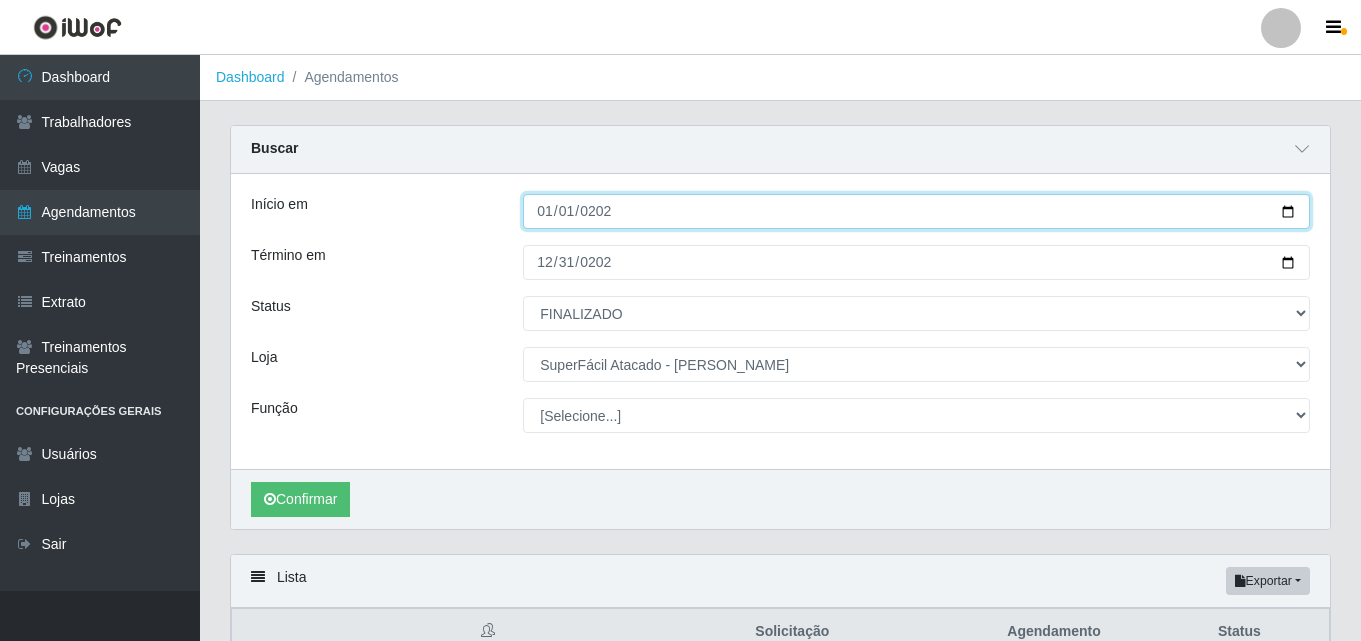 type on "[DATE]" 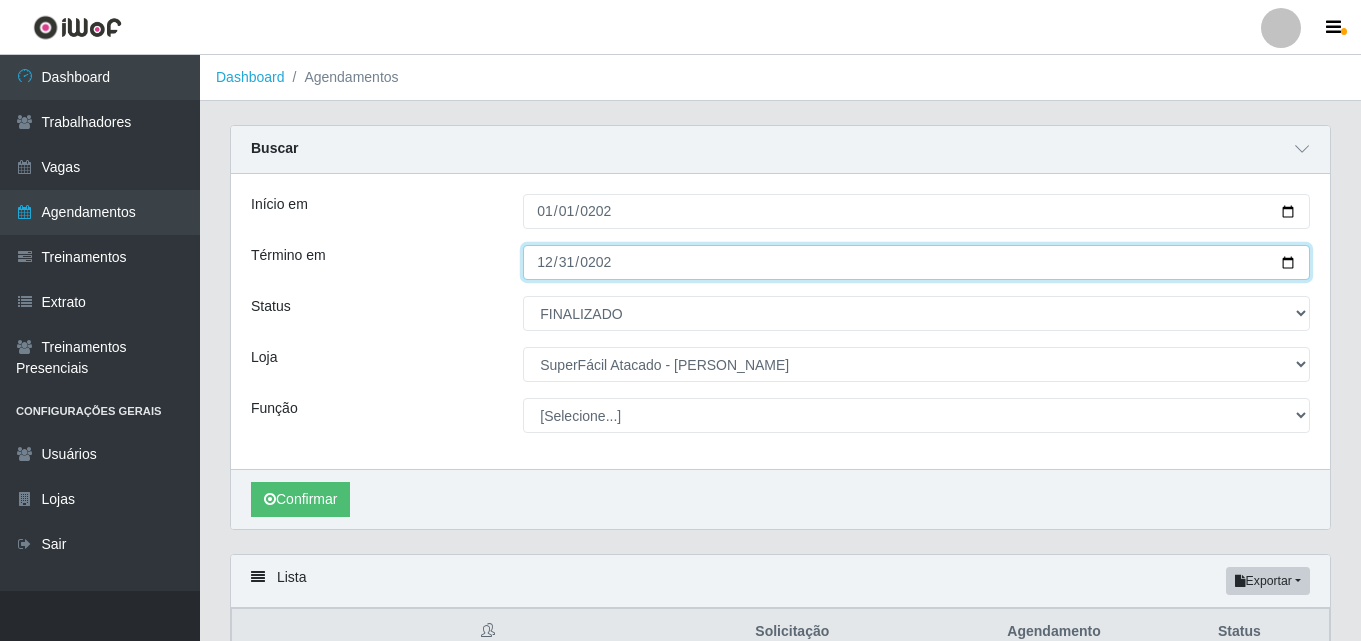 click on "[DATE]" at bounding box center [916, 262] 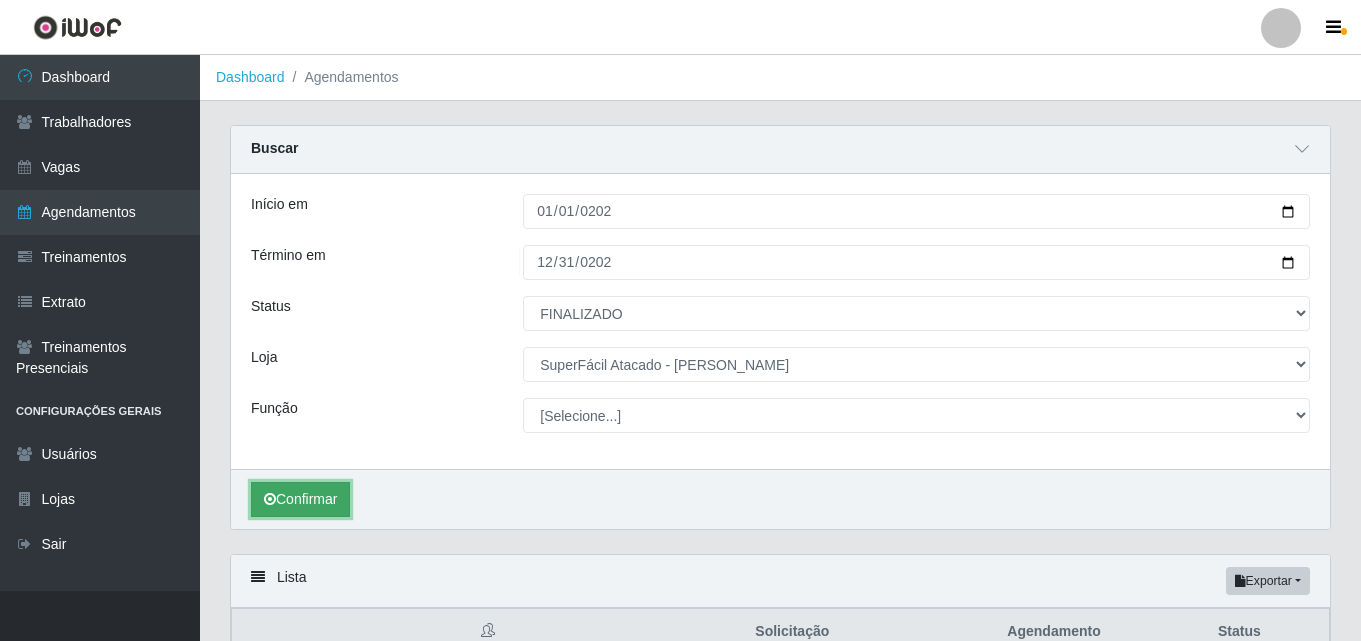 click on "Confirmar" at bounding box center [300, 499] 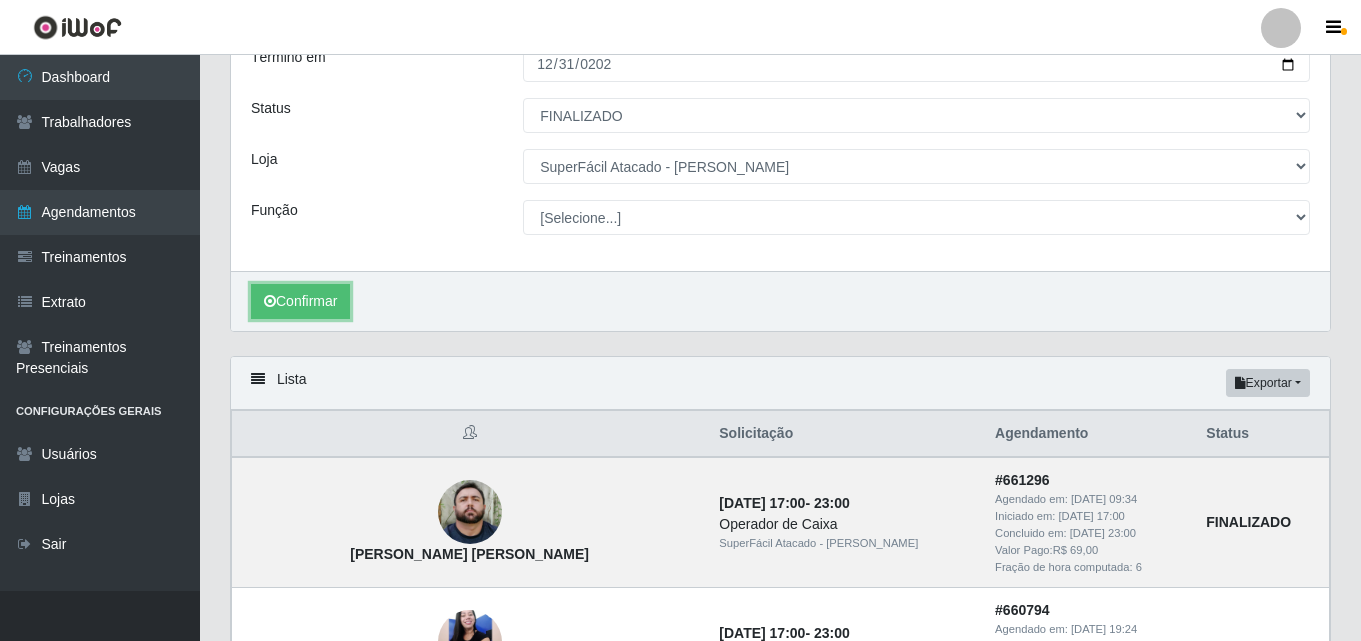 scroll, scrollTop: 200, scrollLeft: 0, axis: vertical 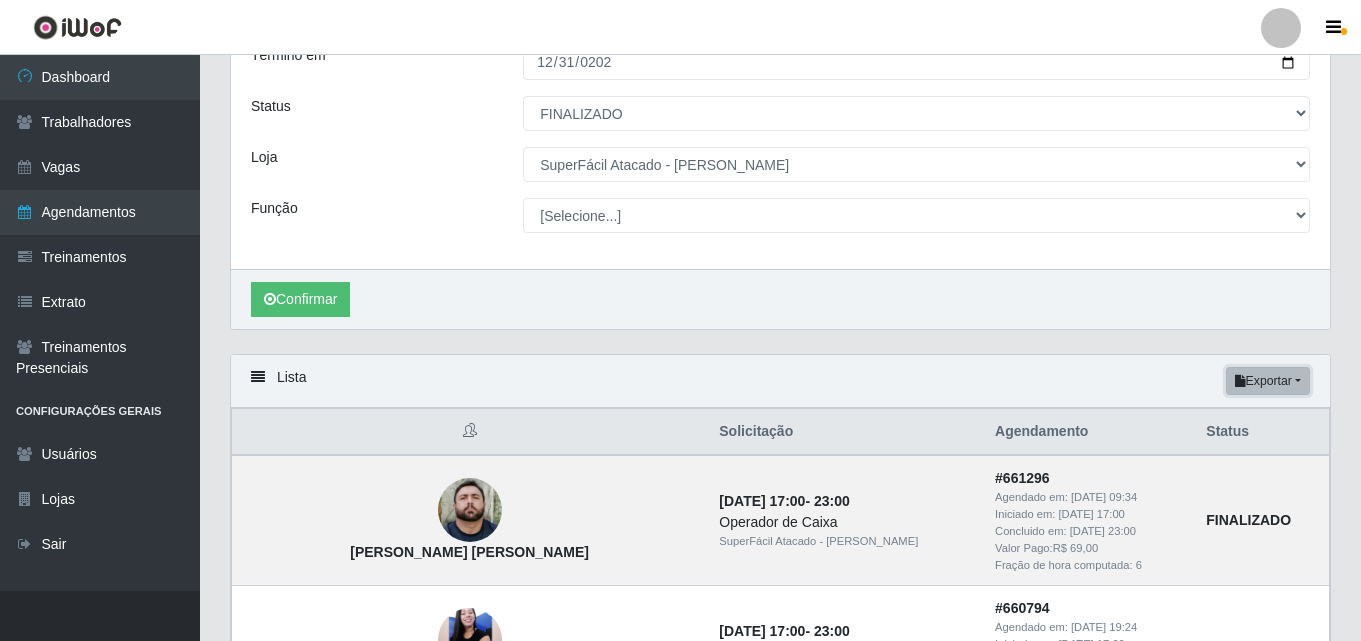 click on "Exportar" at bounding box center (1268, 381) 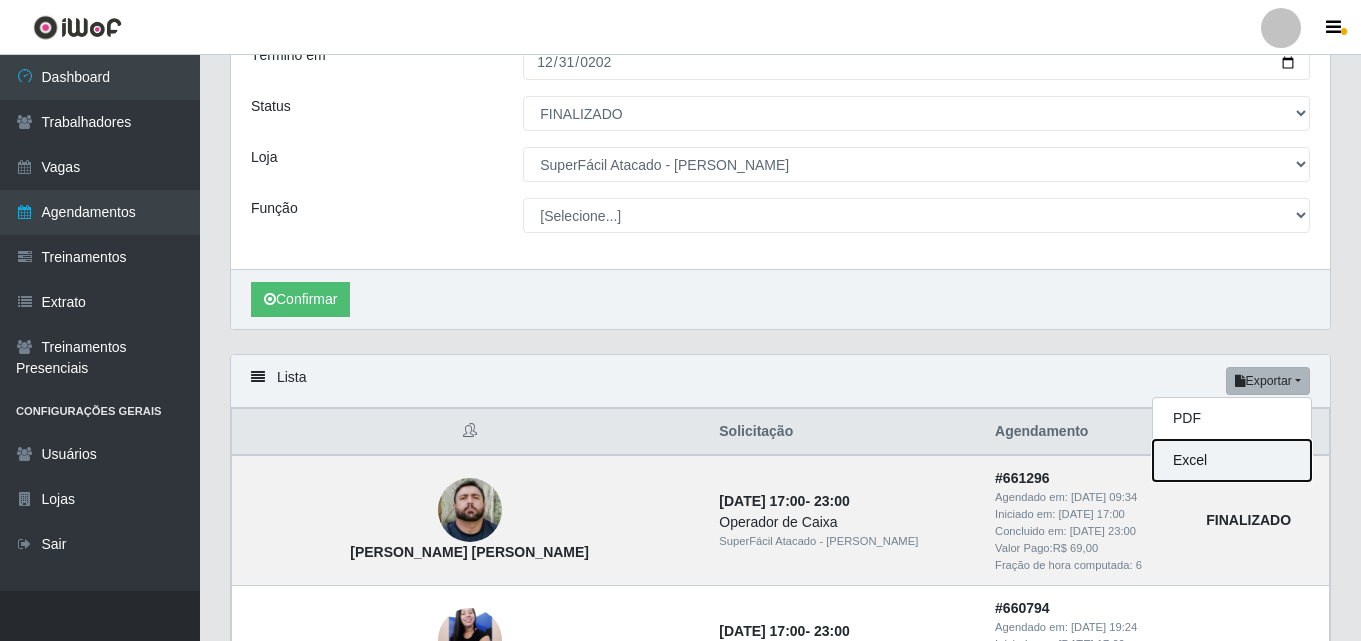 click on "Excel" at bounding box center (1232, 460) 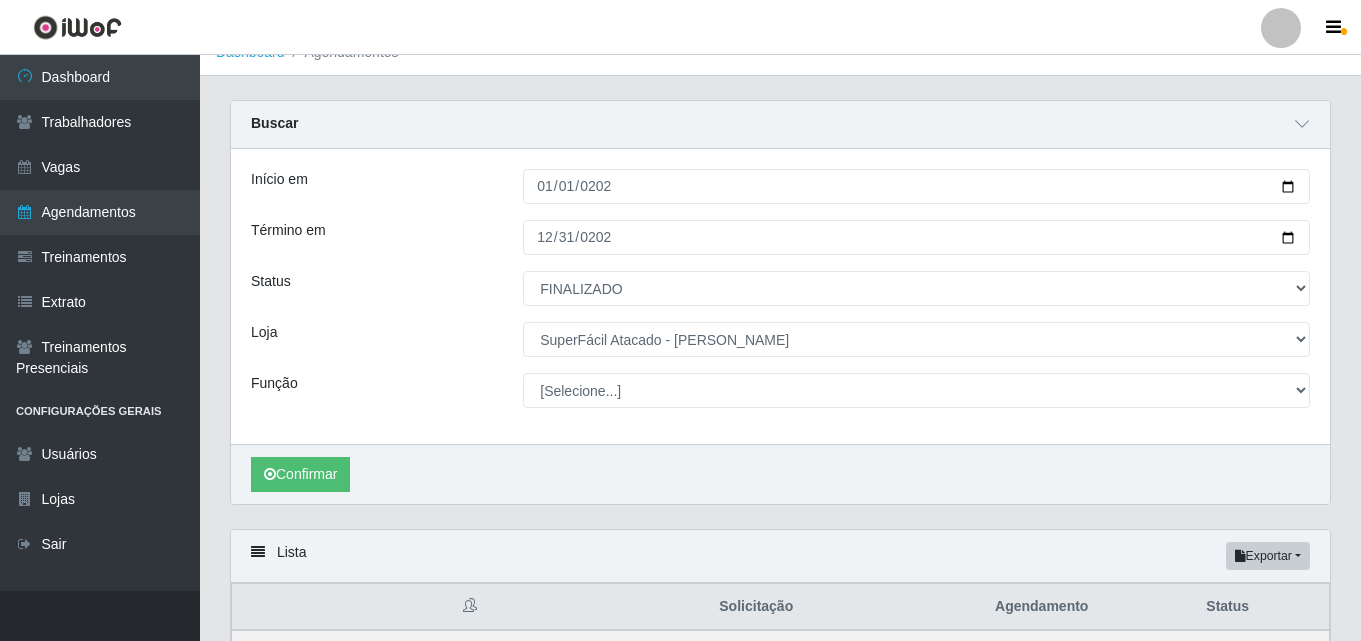 scroll, scrollTop: 0, scrollLeft: 0, axis: both 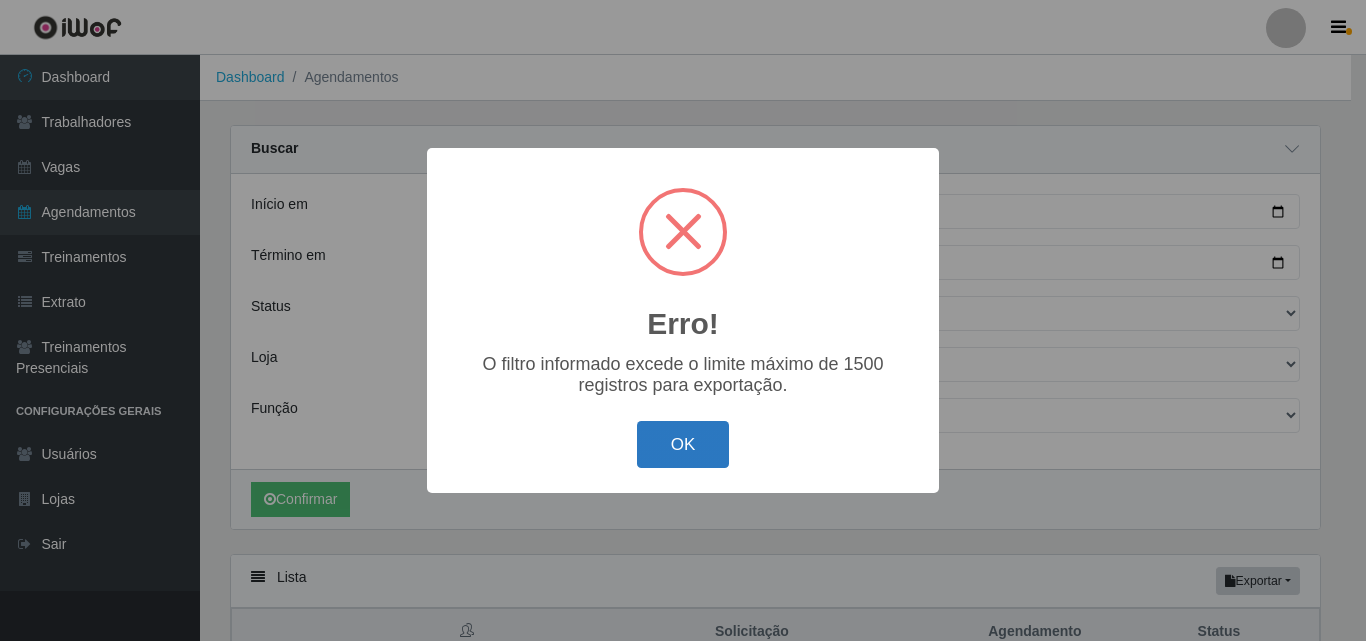 click on "OK" at bounding box center [683, 444] 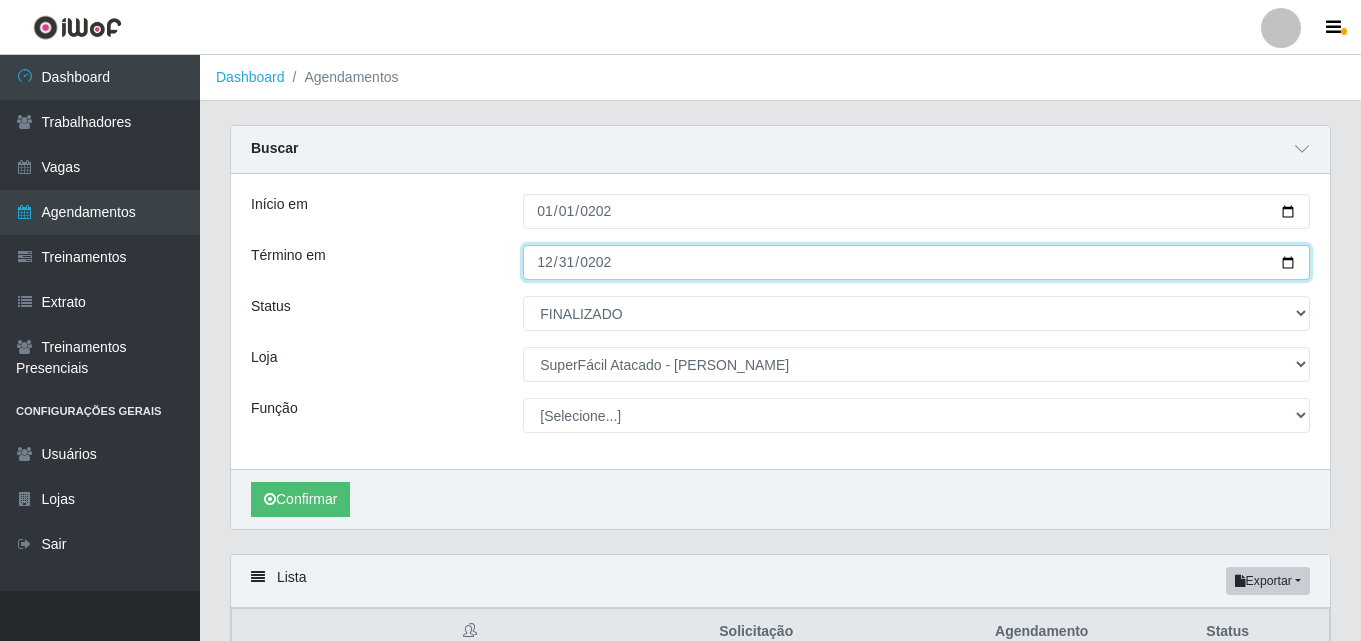 click on "[DATE]" at bounding box center (916, 262) 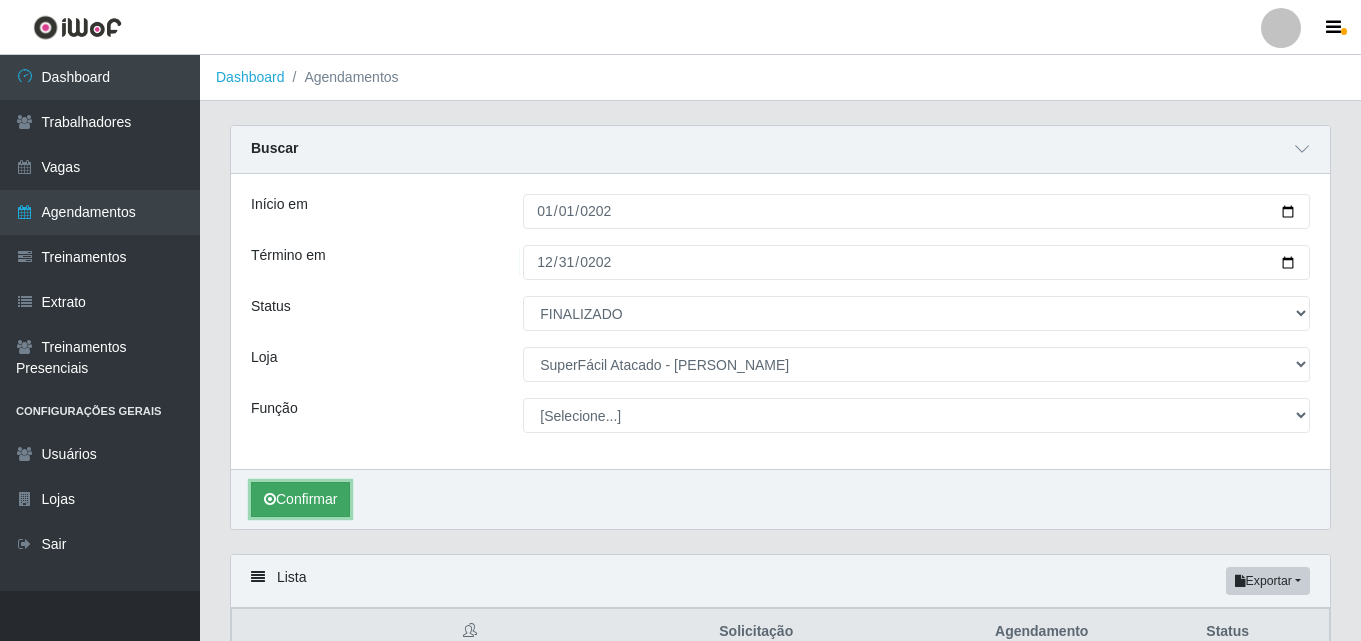 click on "Confirmar" at bounding box center (300, 499) 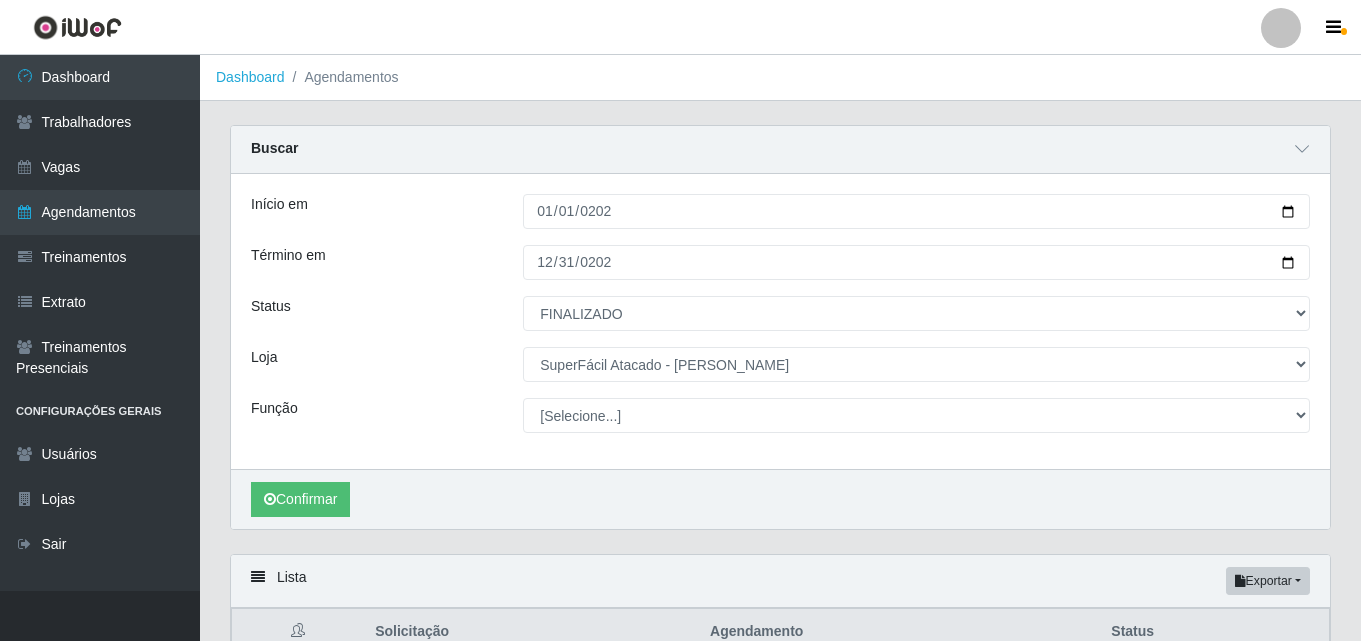 click on "Carregando...  Buscar Início em [DATE] Término em [DATE] Status [Selecione...] AGENDADO AGUARDANDO LIBERAR EM ANDAMENTO EM REVISÃO FINALIZADO CANCELADO FALTA Loja [Selecione...] SuperFácil Atacado - [PERSON_NAME] Função [Selecione...] Embalador Embalador + Embalador ++ Operador de Caixa Operador de Caixa + Operador de Caixa ++ Repositor  Repositor + Repositor ++ Repositor de Hortifruti Repositor de Hortifruti + Repositor de Hortifruti ++  Confirmar   Lista  Exportar PDF Excel Solicitação Agendamento Status Total de   cadastros." at bounding box center [780, 426] 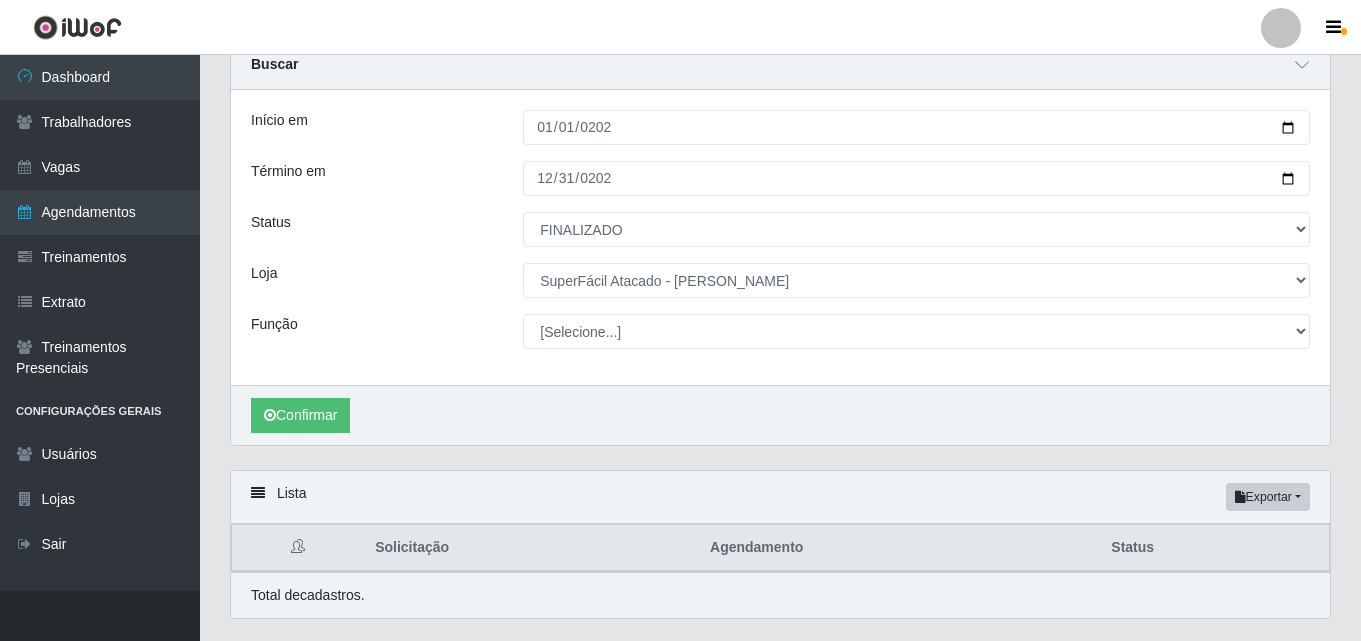 scroll, scrollTop: 137, scrollLeft: 0, axis: vertical 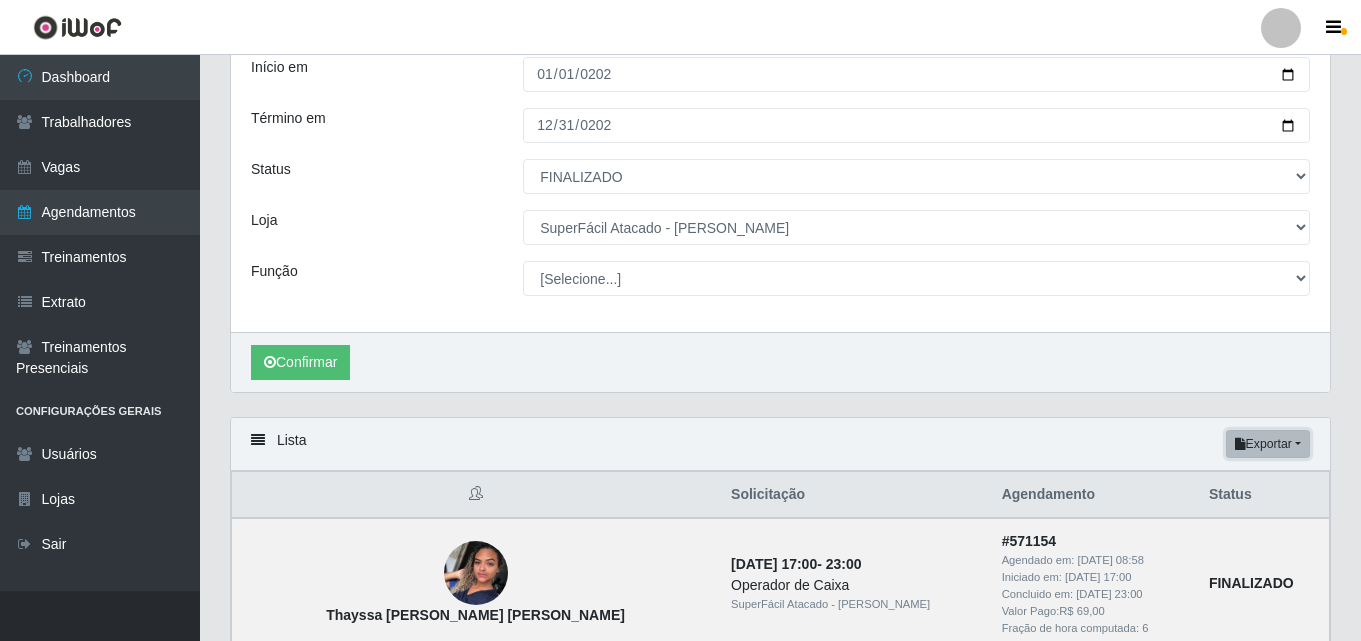 click on "Exportar" at bounding box center (1268, 444) 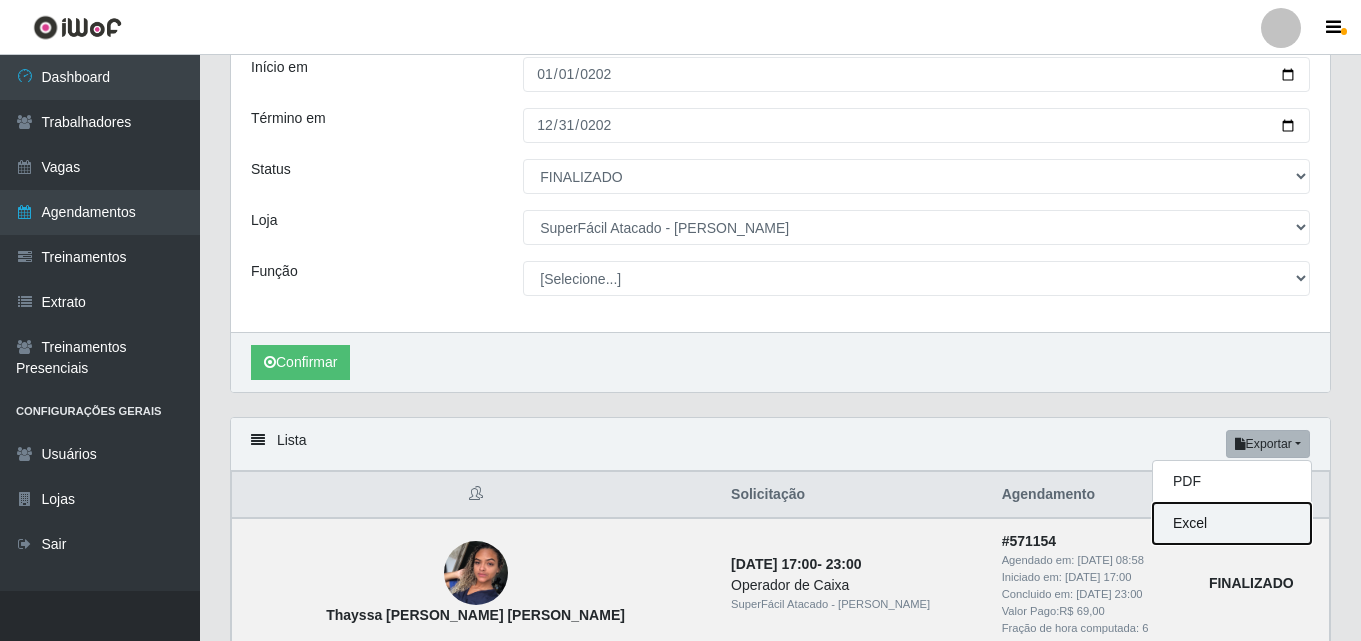 click on "Excel" at bounding box center (1232, 523) 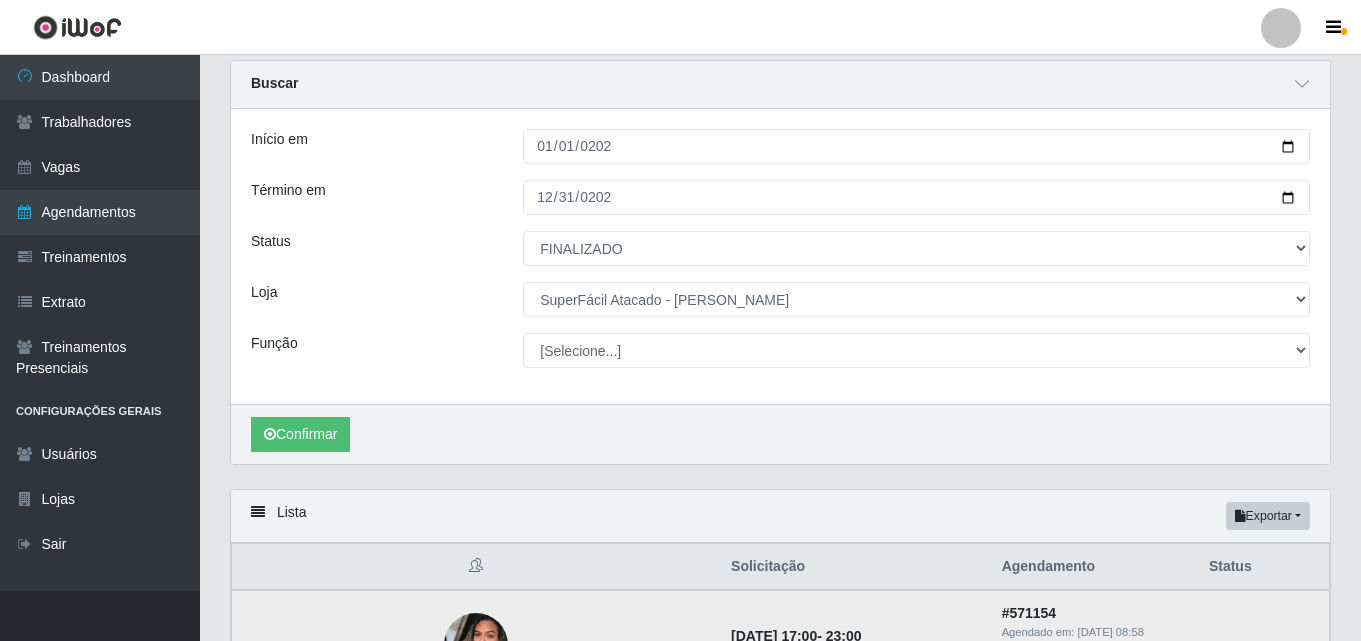 scroll, scrollTop: 0, scrollLeft: 0, axis: both 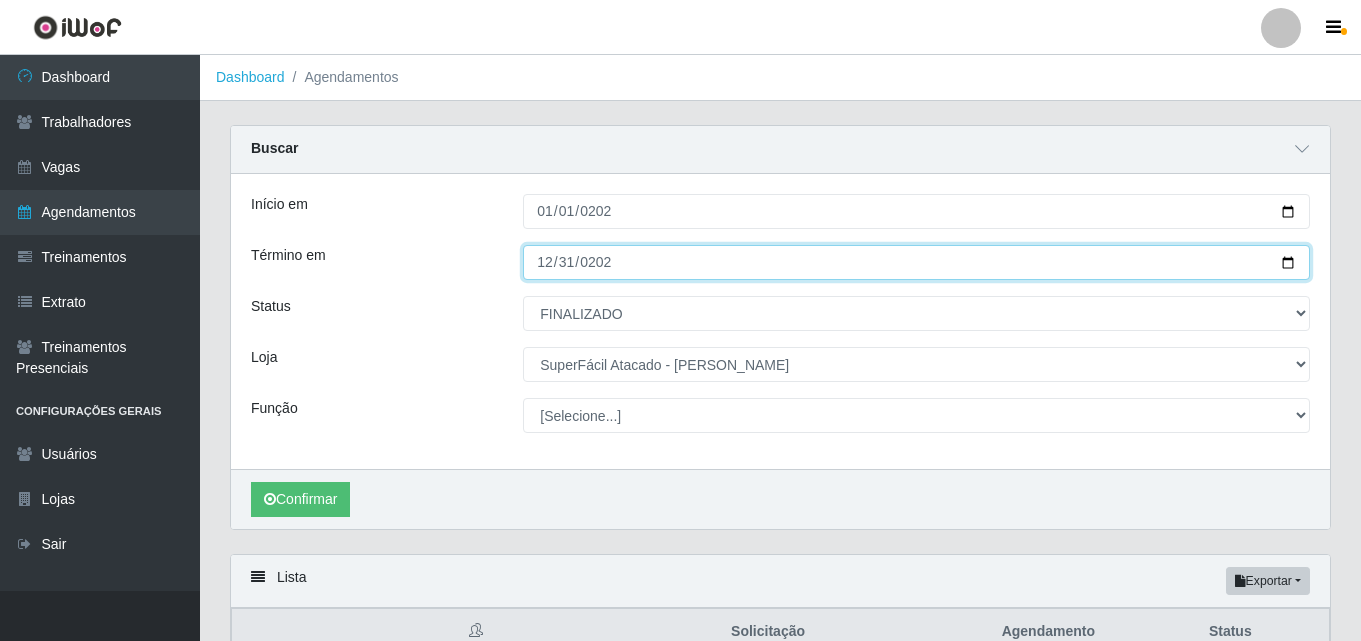 click on "[DATE]" at bounding box center [916, 262] 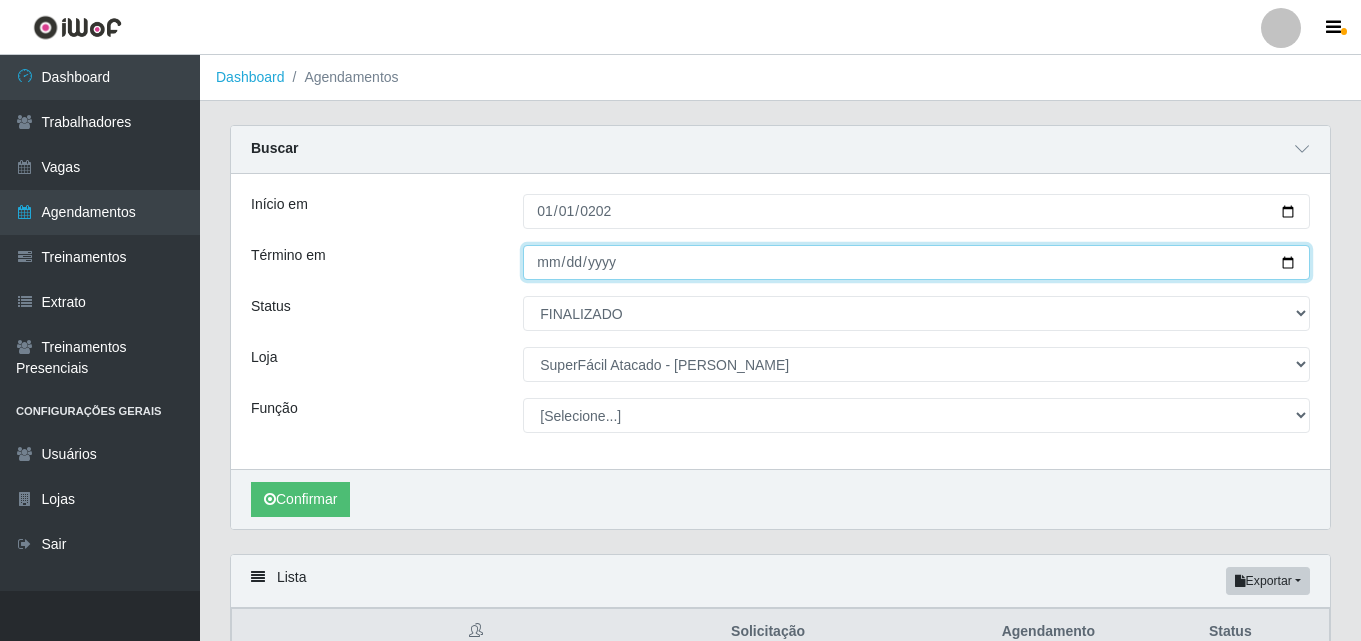 type on "[DATE]" 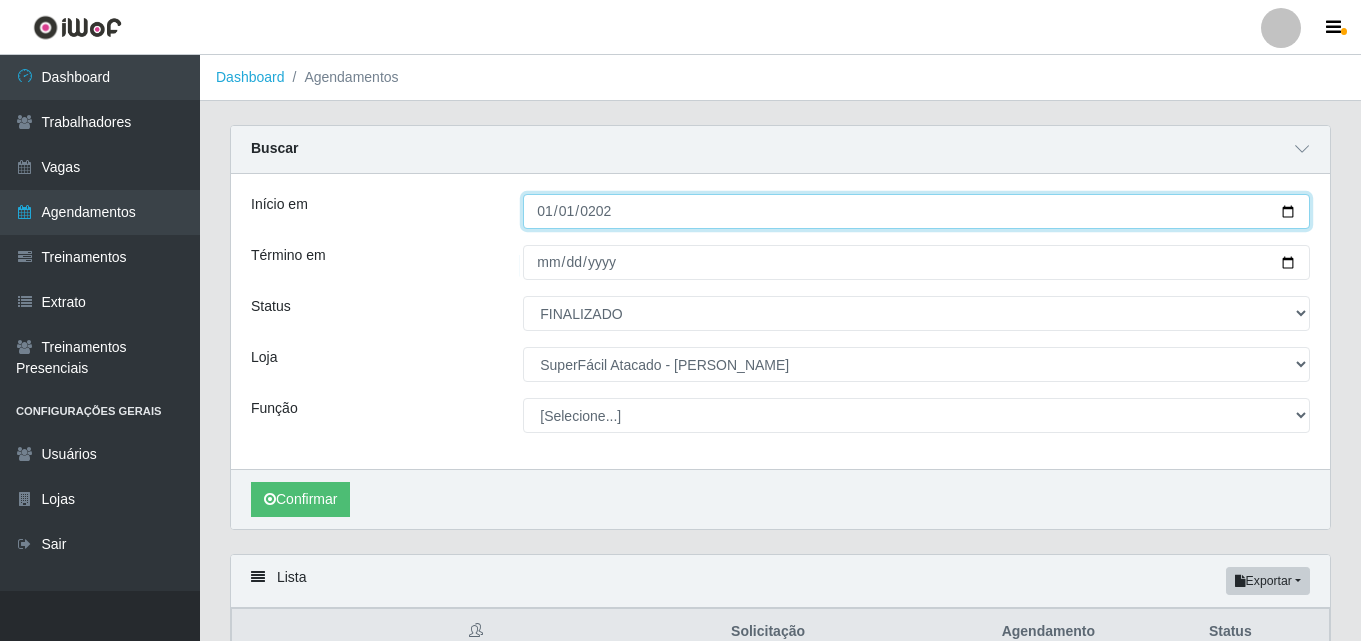 click on "[DATE]" at bounding box center [916, 211] 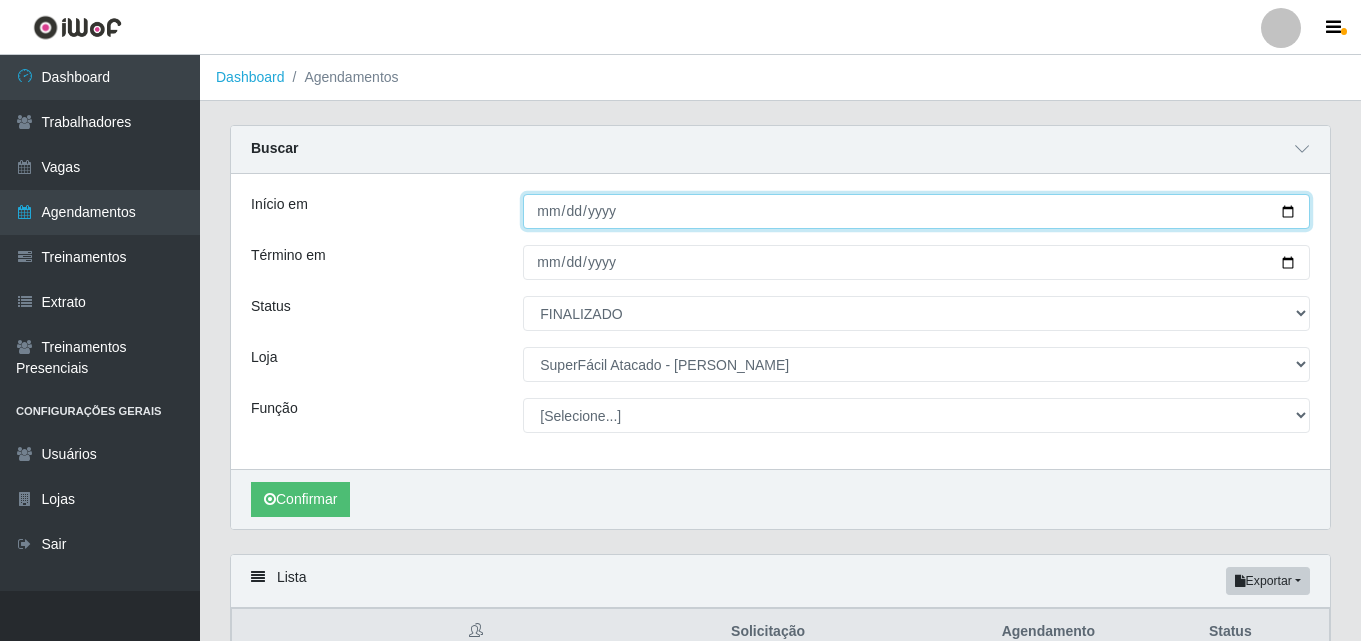 type on "[DATE]" 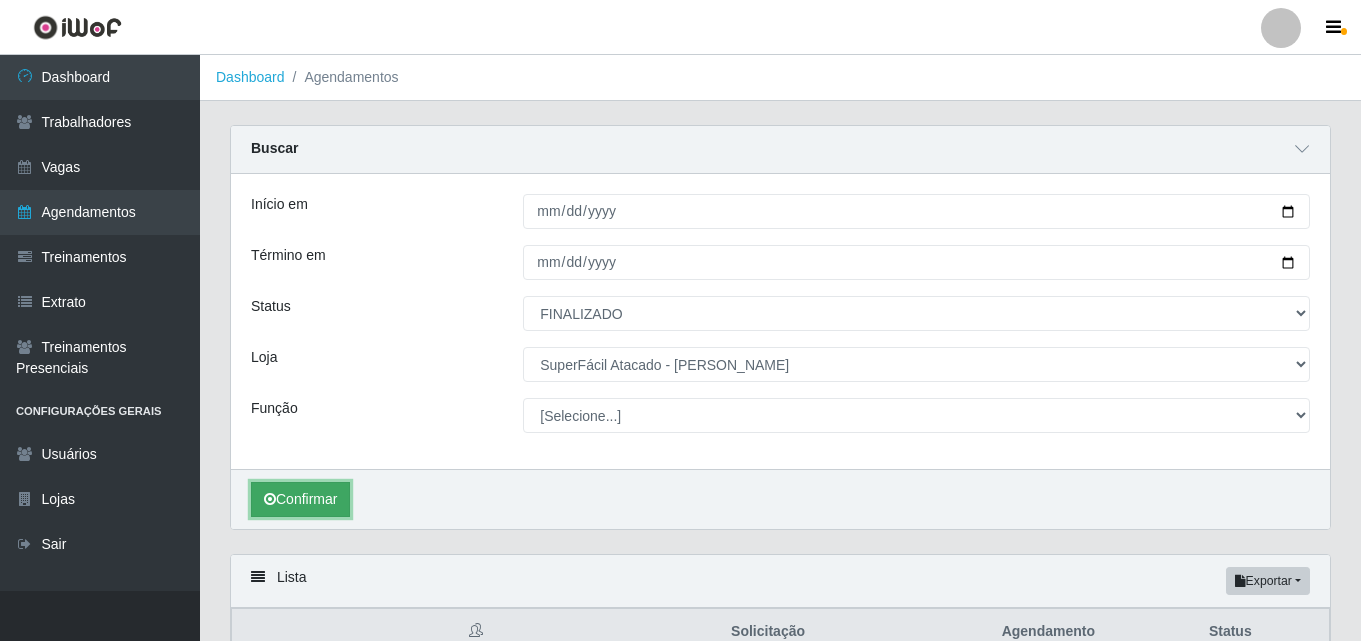click on "Confirmar" at bounding box center (300, 499) 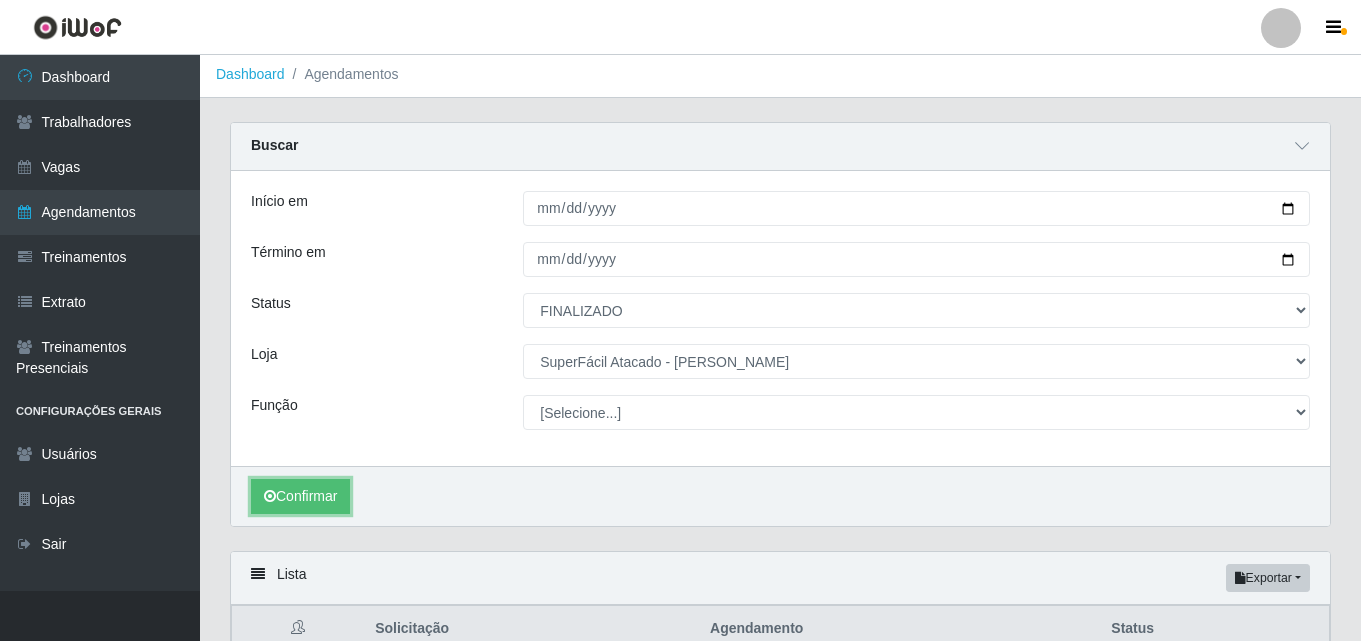 scroll, scrollTop: 0, scrollLeft: 0, axis: both 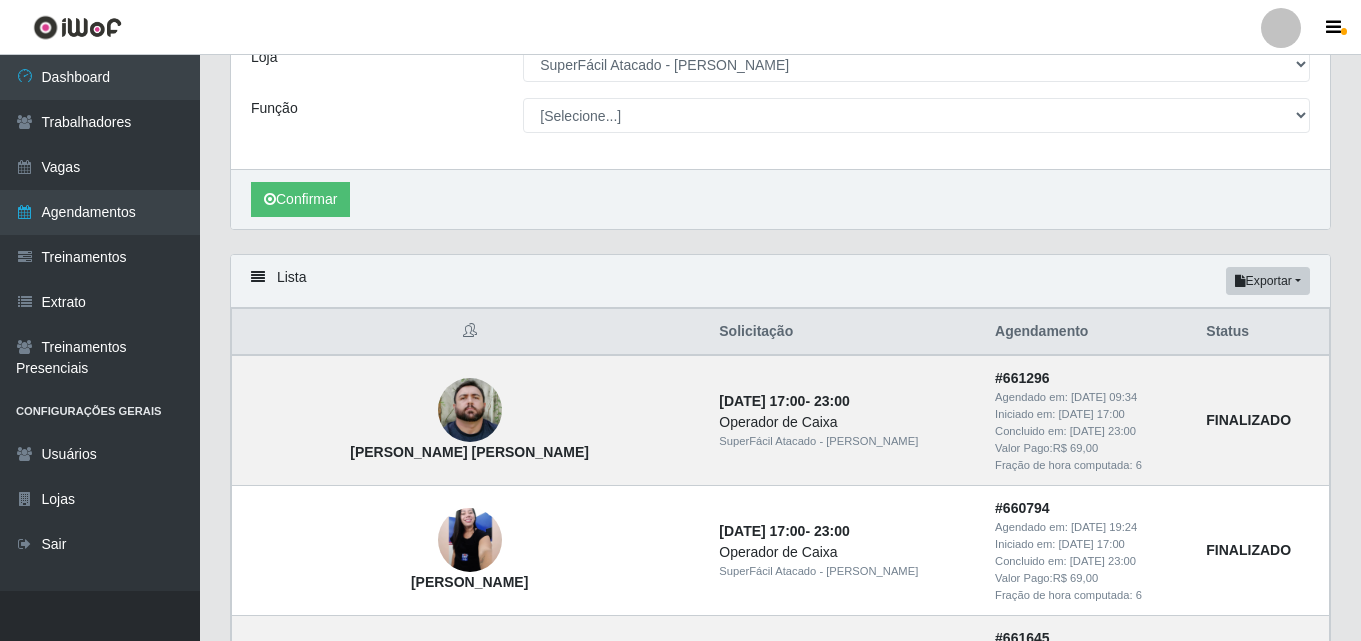 click on "Lista  Exportar PDF Excel" at bounding box center (780, 281) 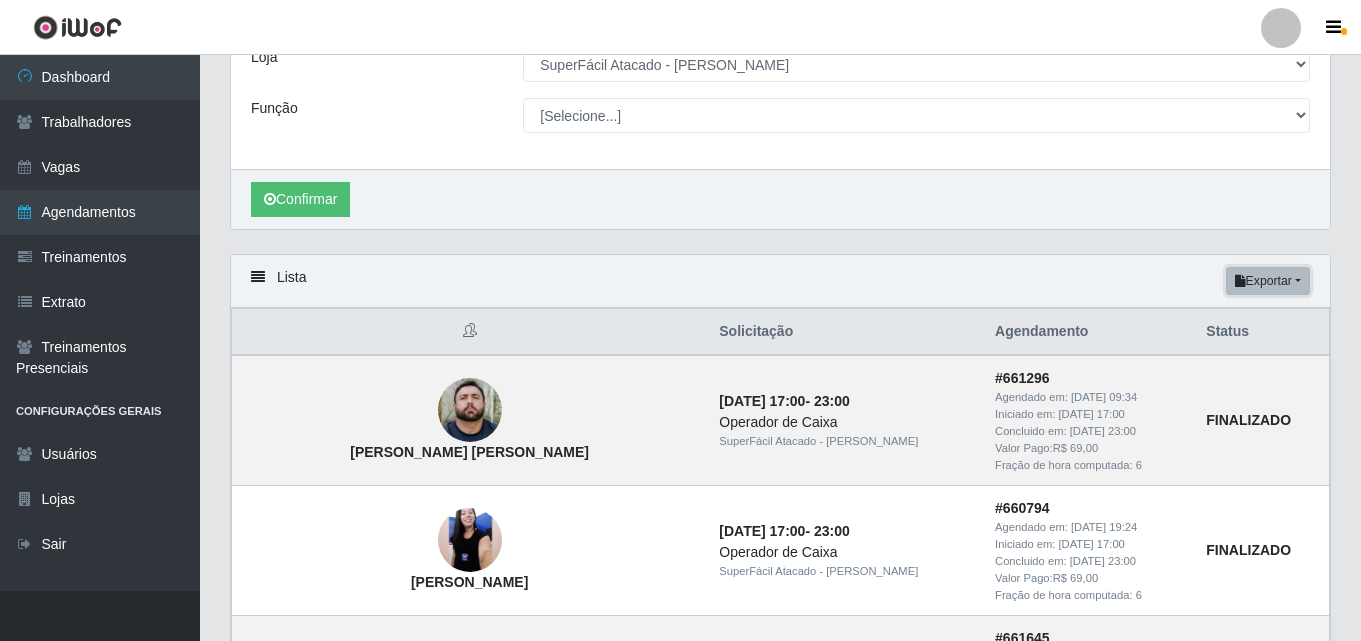 click on "Exportar" at bounding box center [1268, 281] 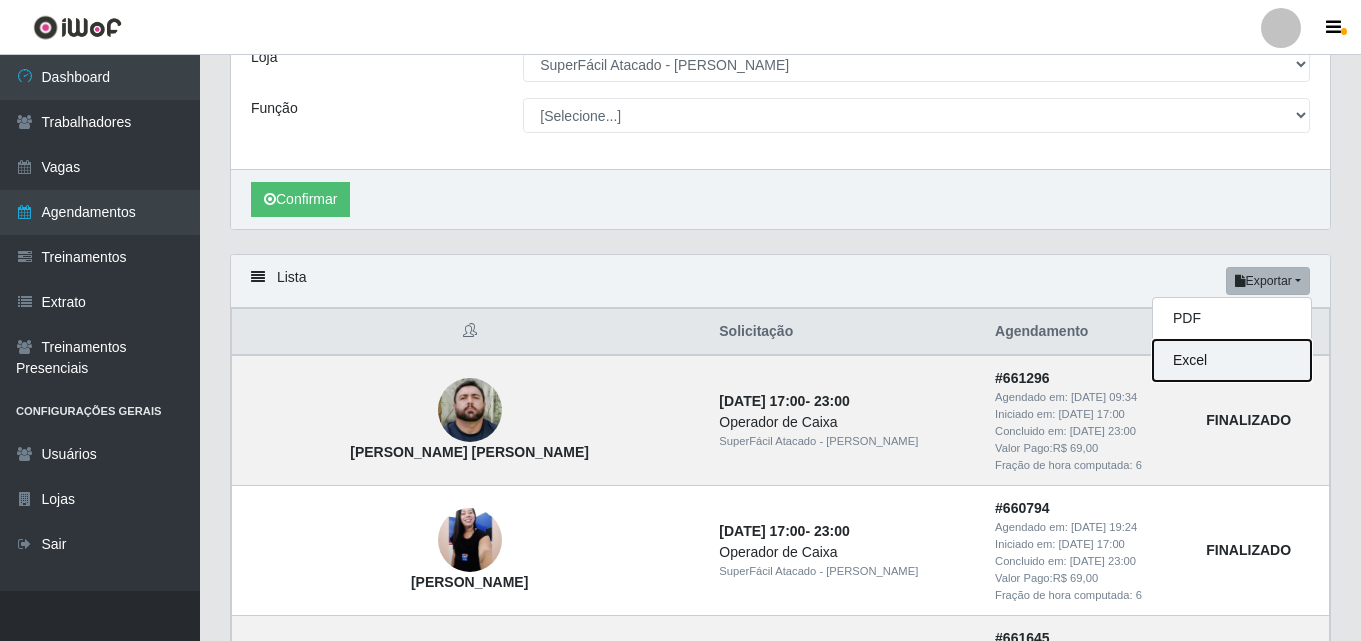 click on "Excel" at bounding box center [1232, 360] 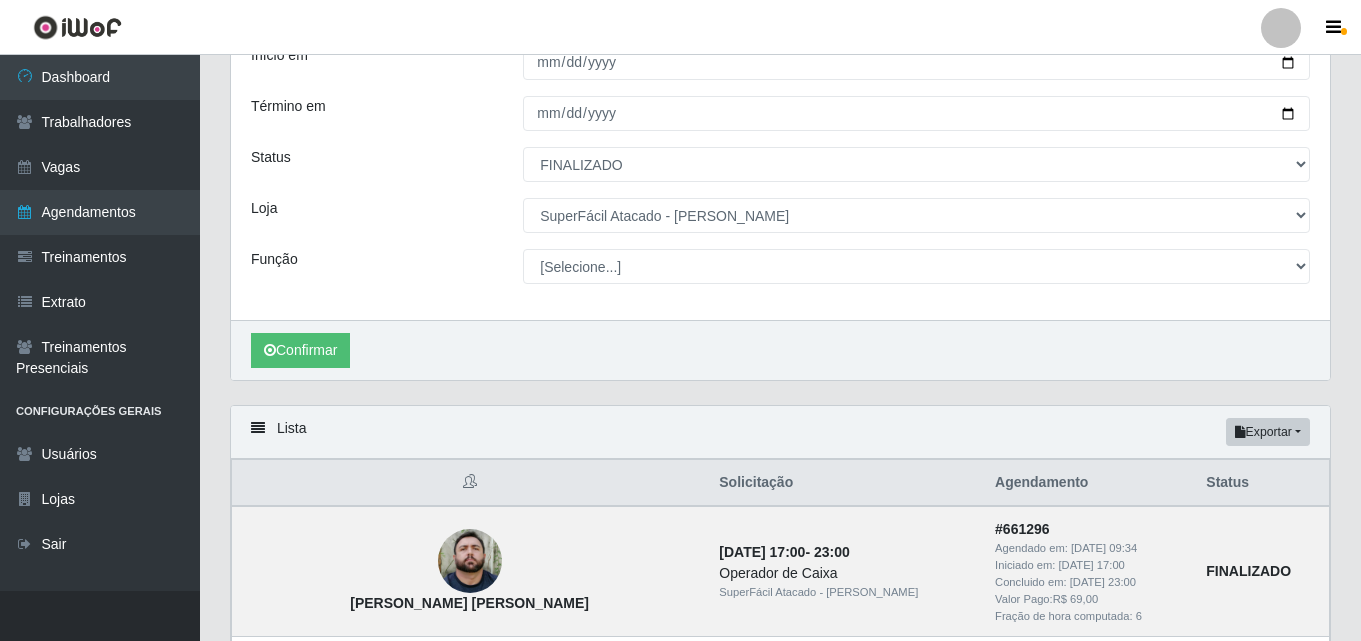 scroll, scrollTop: 0, scrollLeft: 0, axis: both 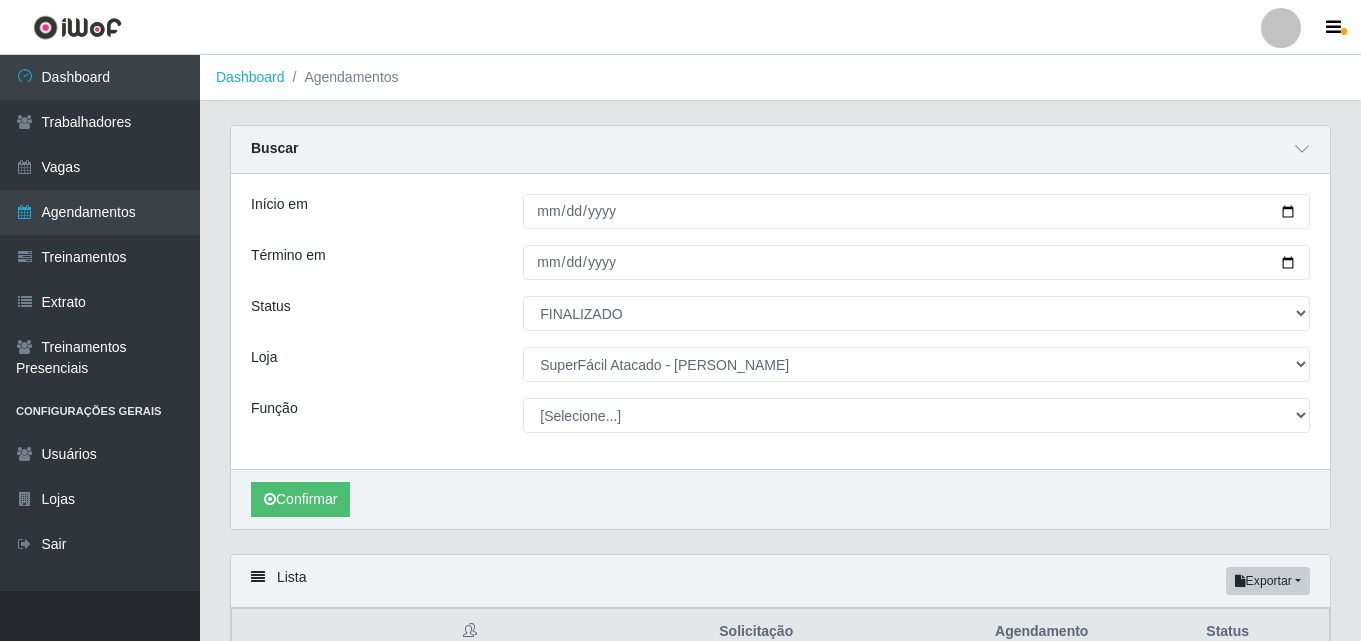 click on "Perfil  Alterar Senha  Sair" at bounding box center [680, 27] 